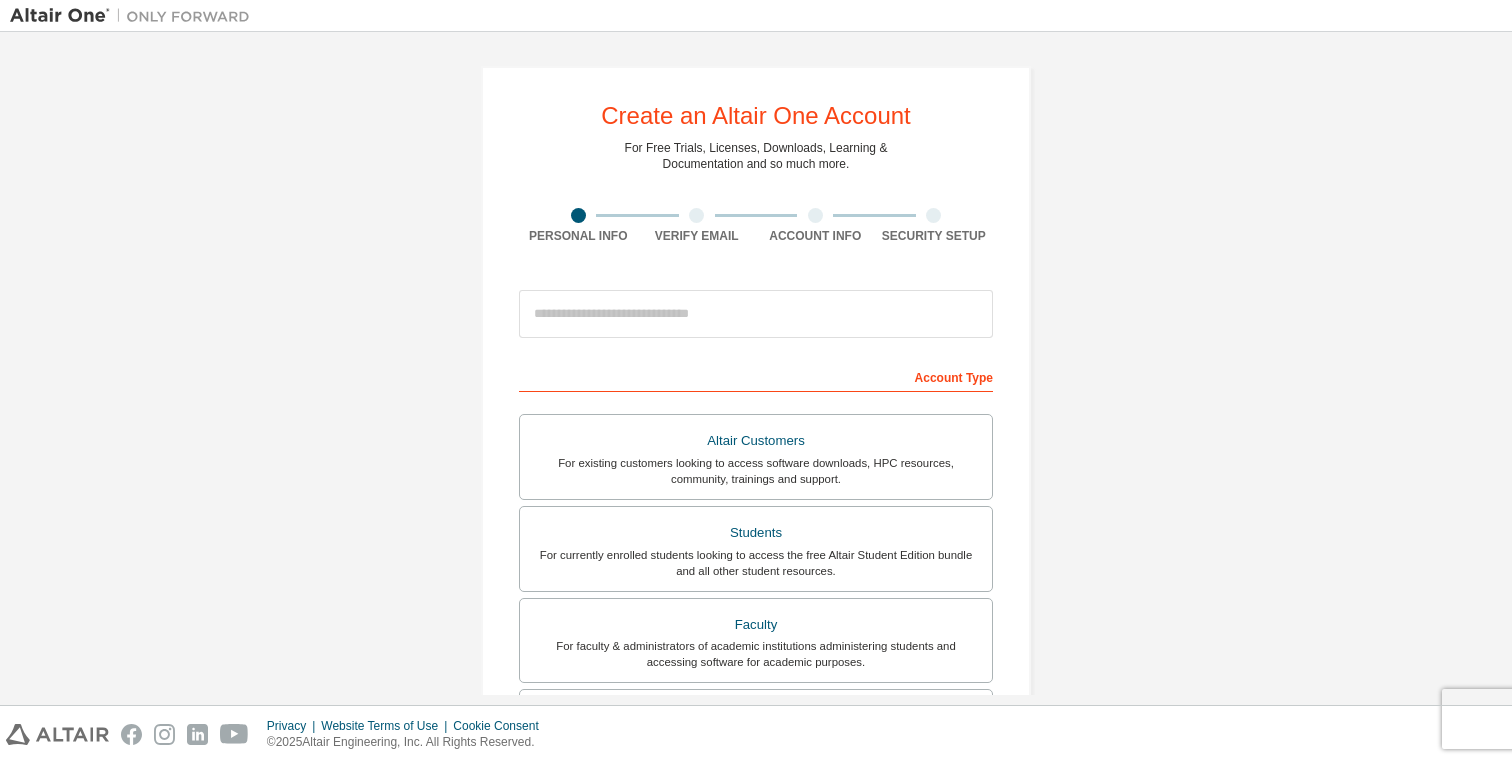 scroll, scrollTop: 0, scrollLeft: 0, axis: both 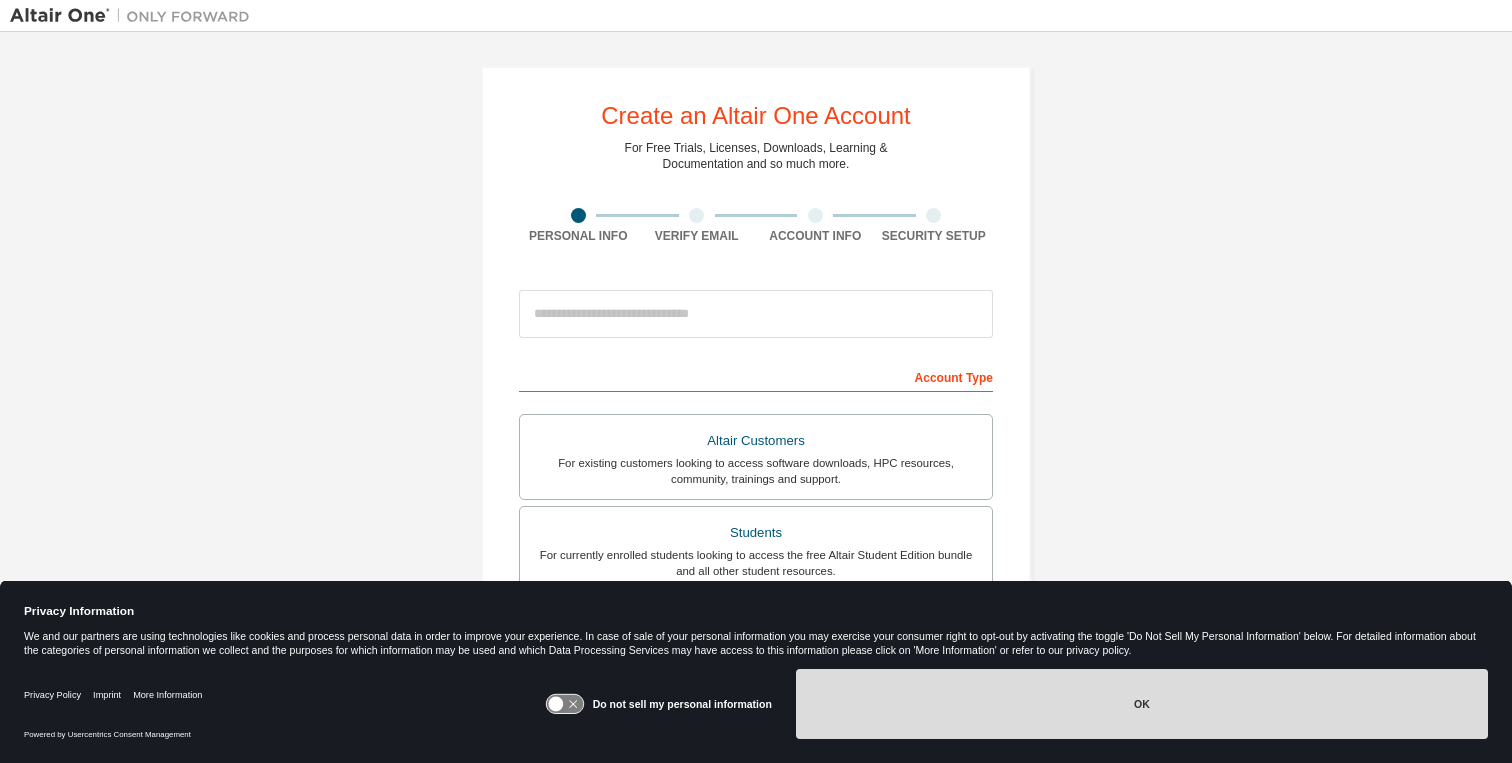 click on "OK" at bounding box center (1142, 704) 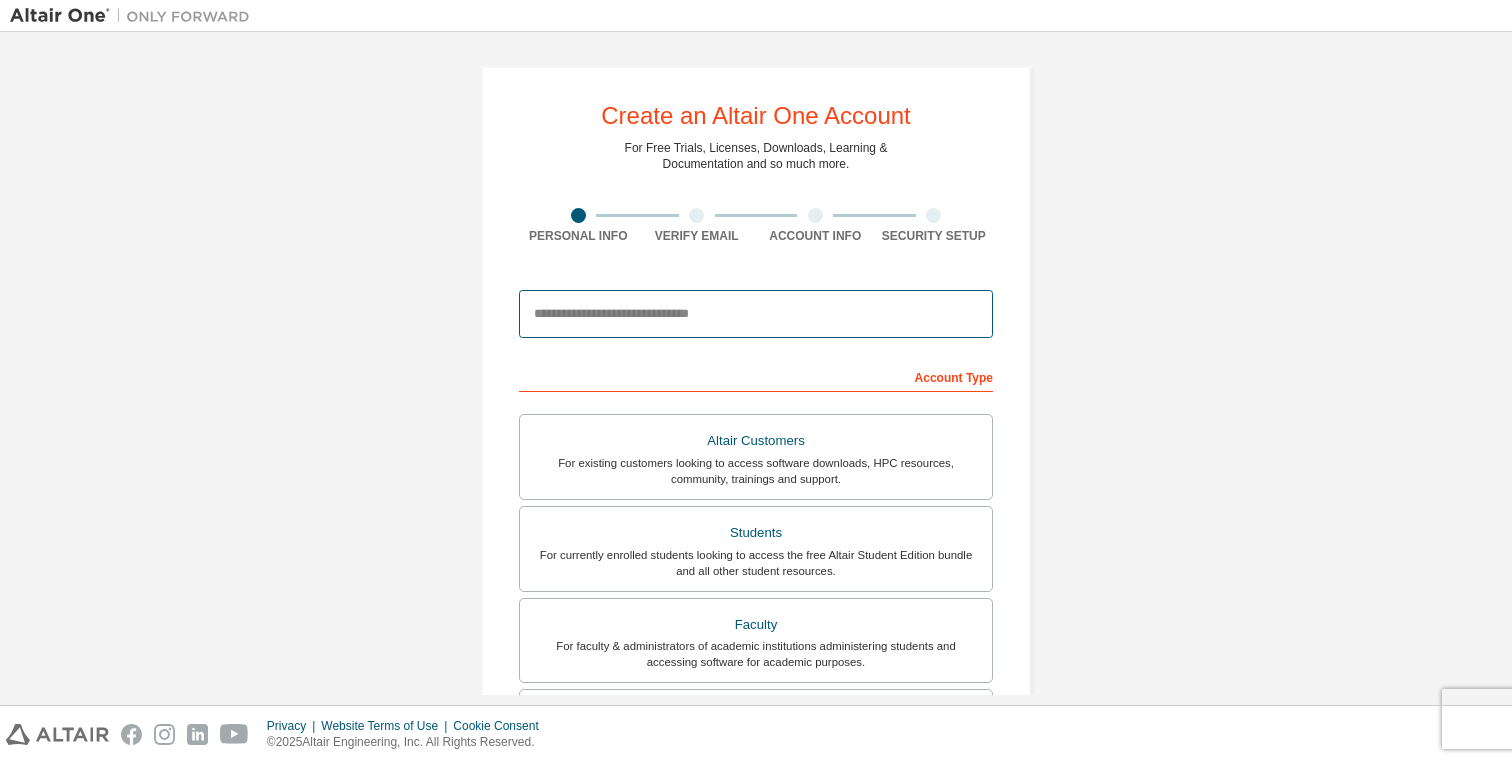 click at bounding box center [756, 314] 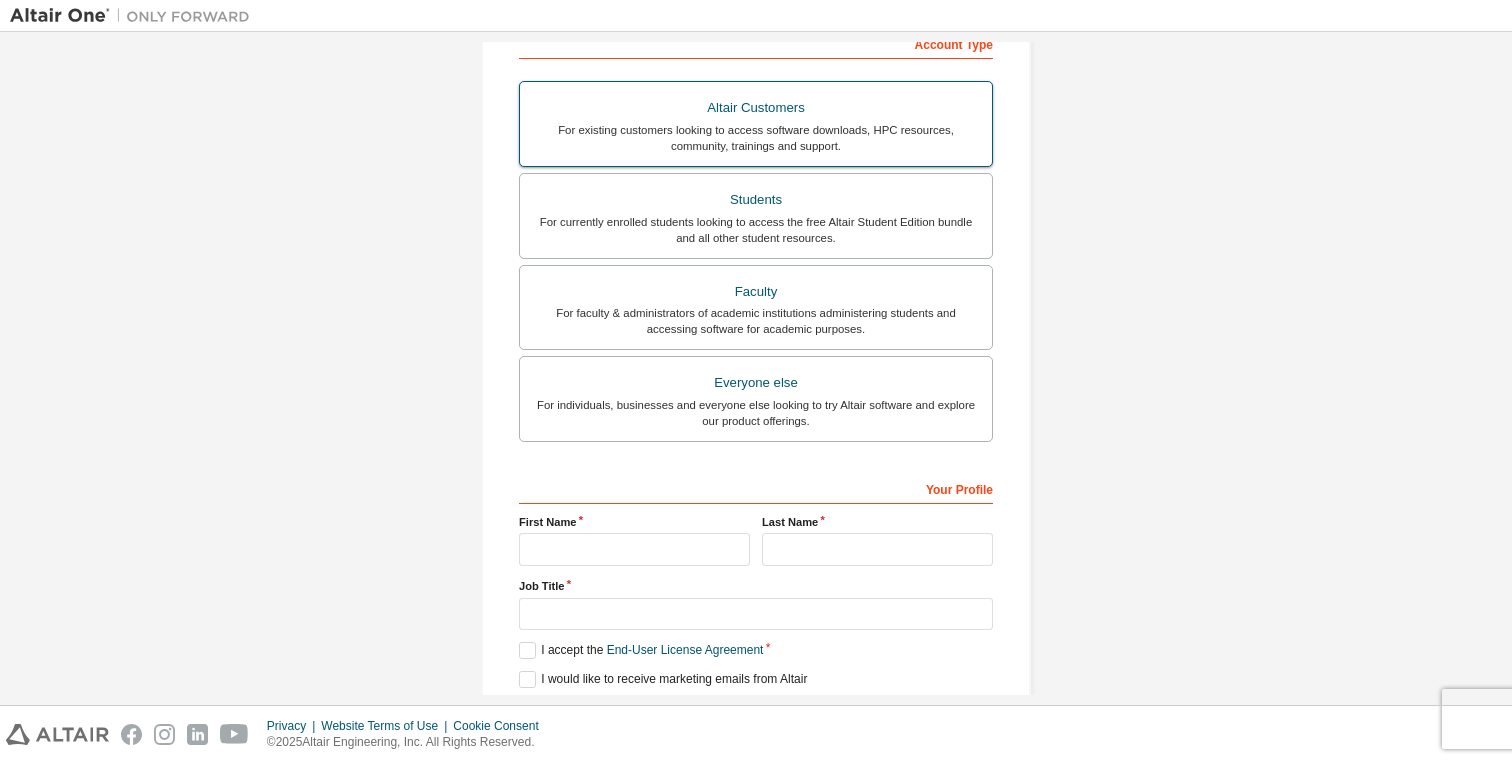 scroll, scrollTop: 309, scrollLeft: 0, axis: vertical 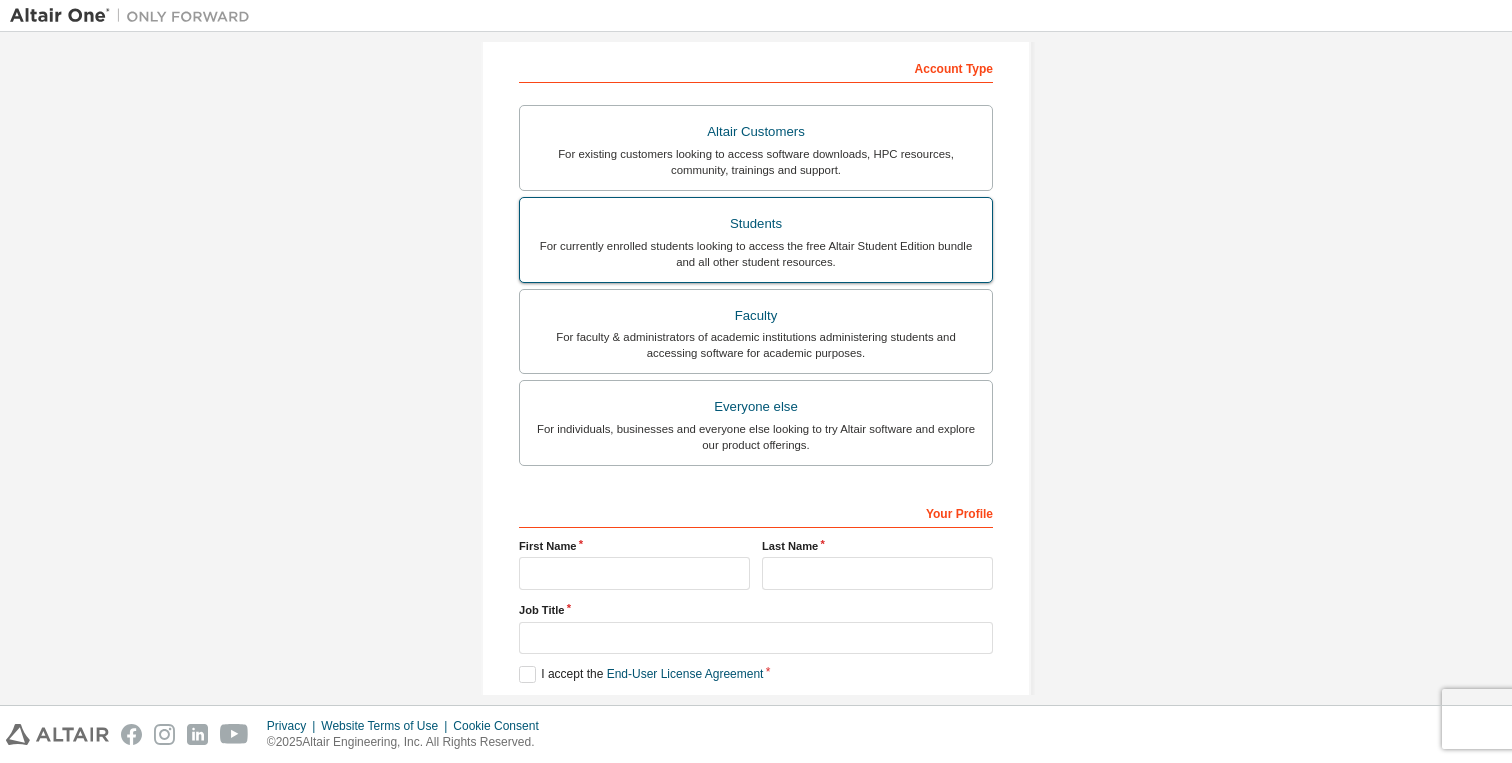 type on "**********" 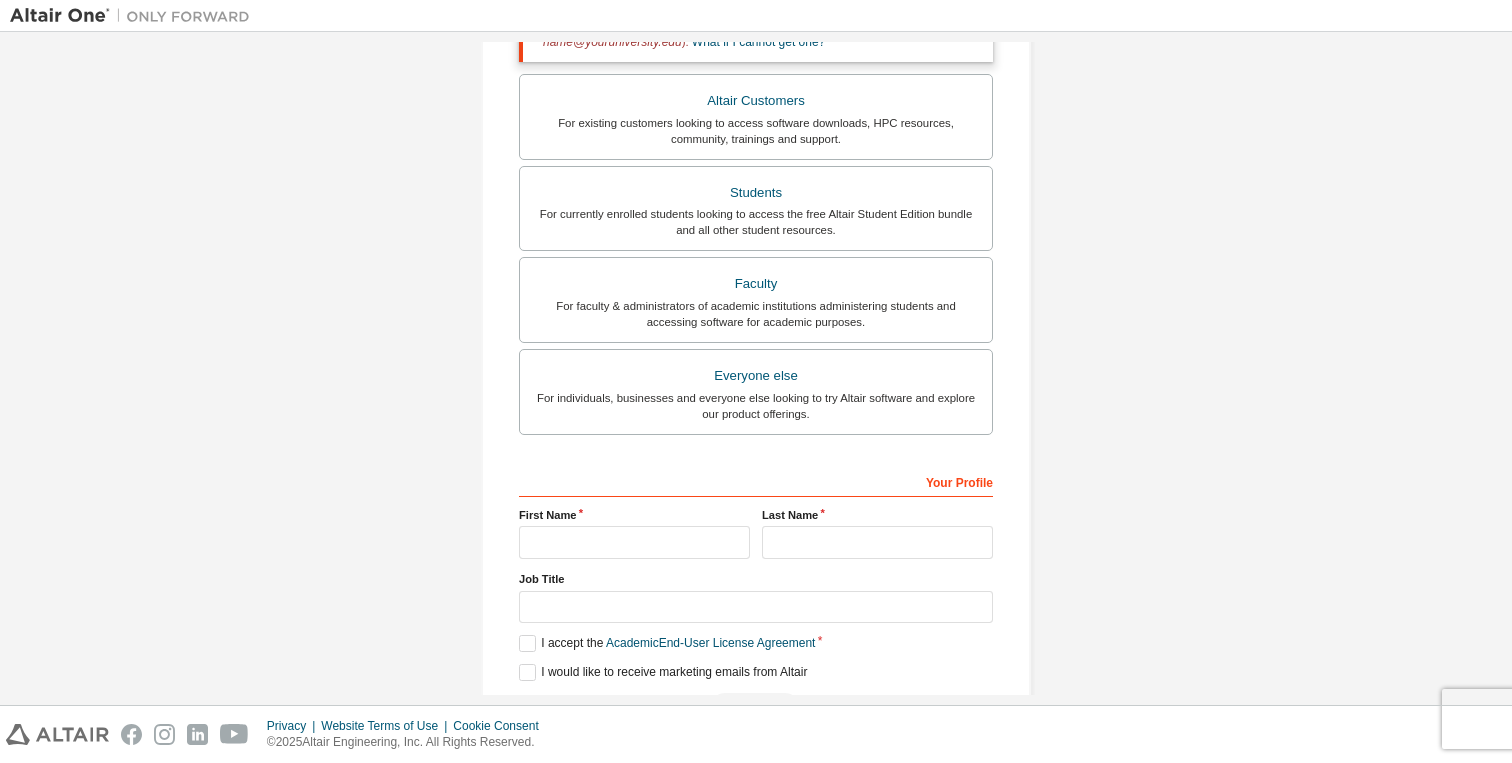 scroll, scrollTop: 470, scrollLeft: 0, axis: vertical 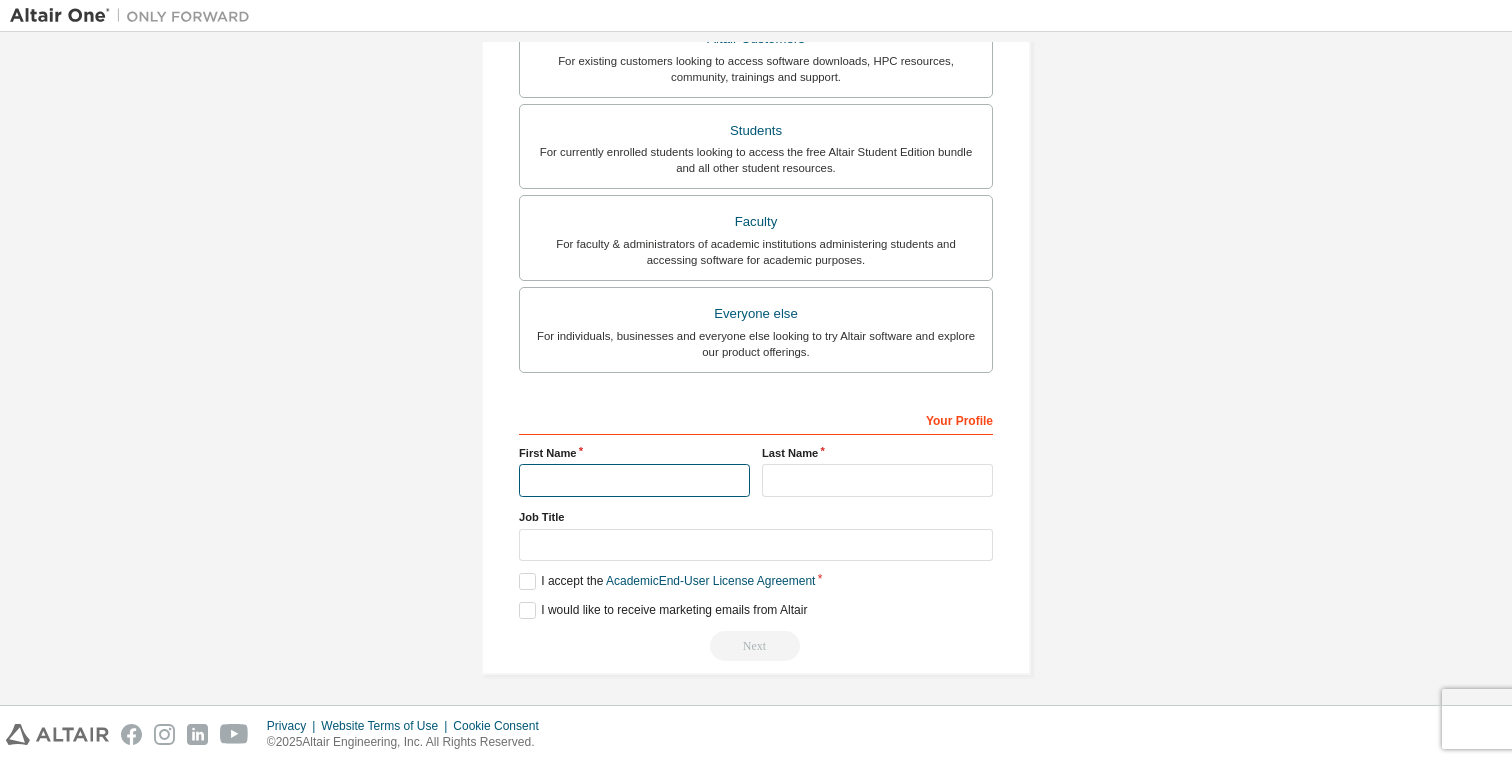 click at bounding box center [634, 480] 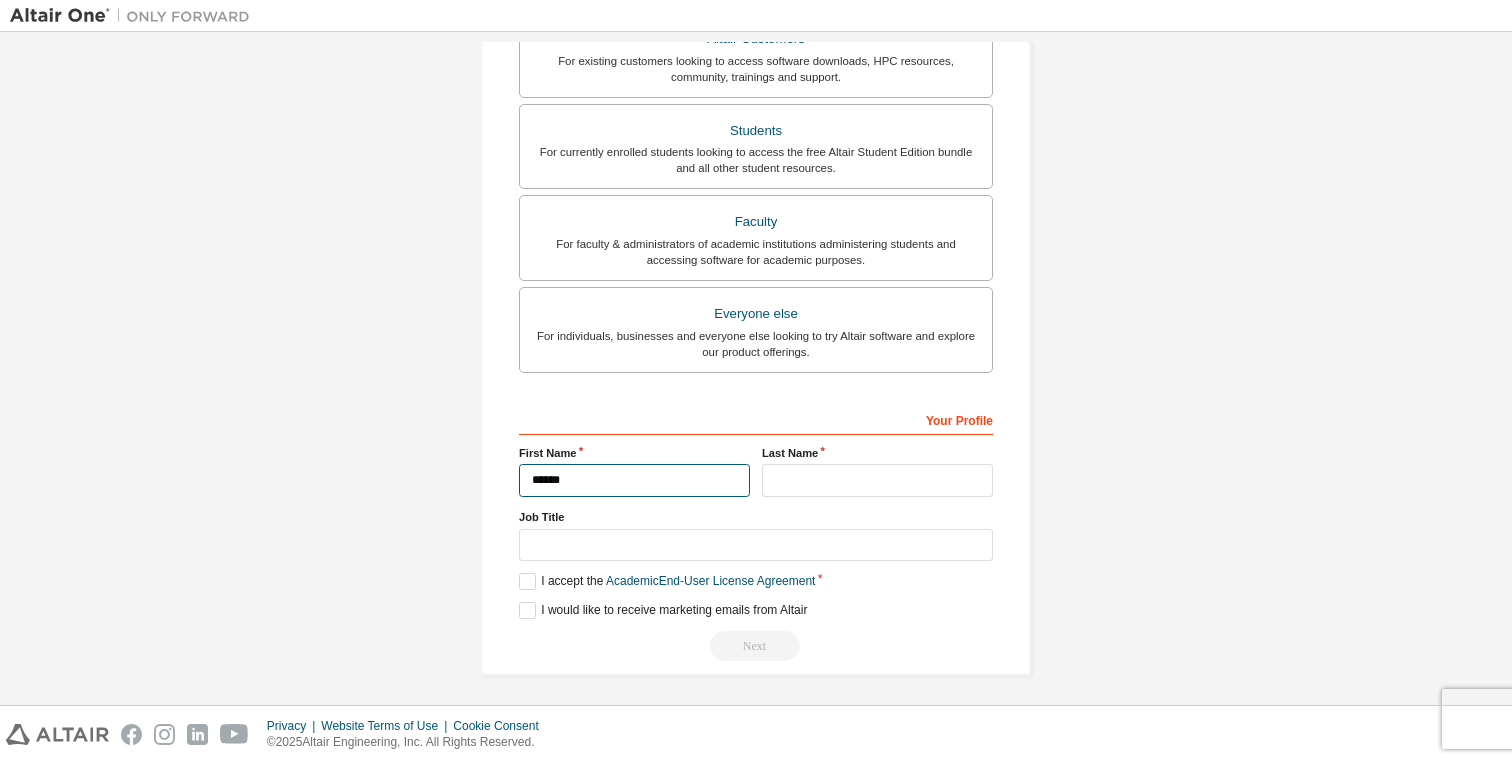 type on "******" 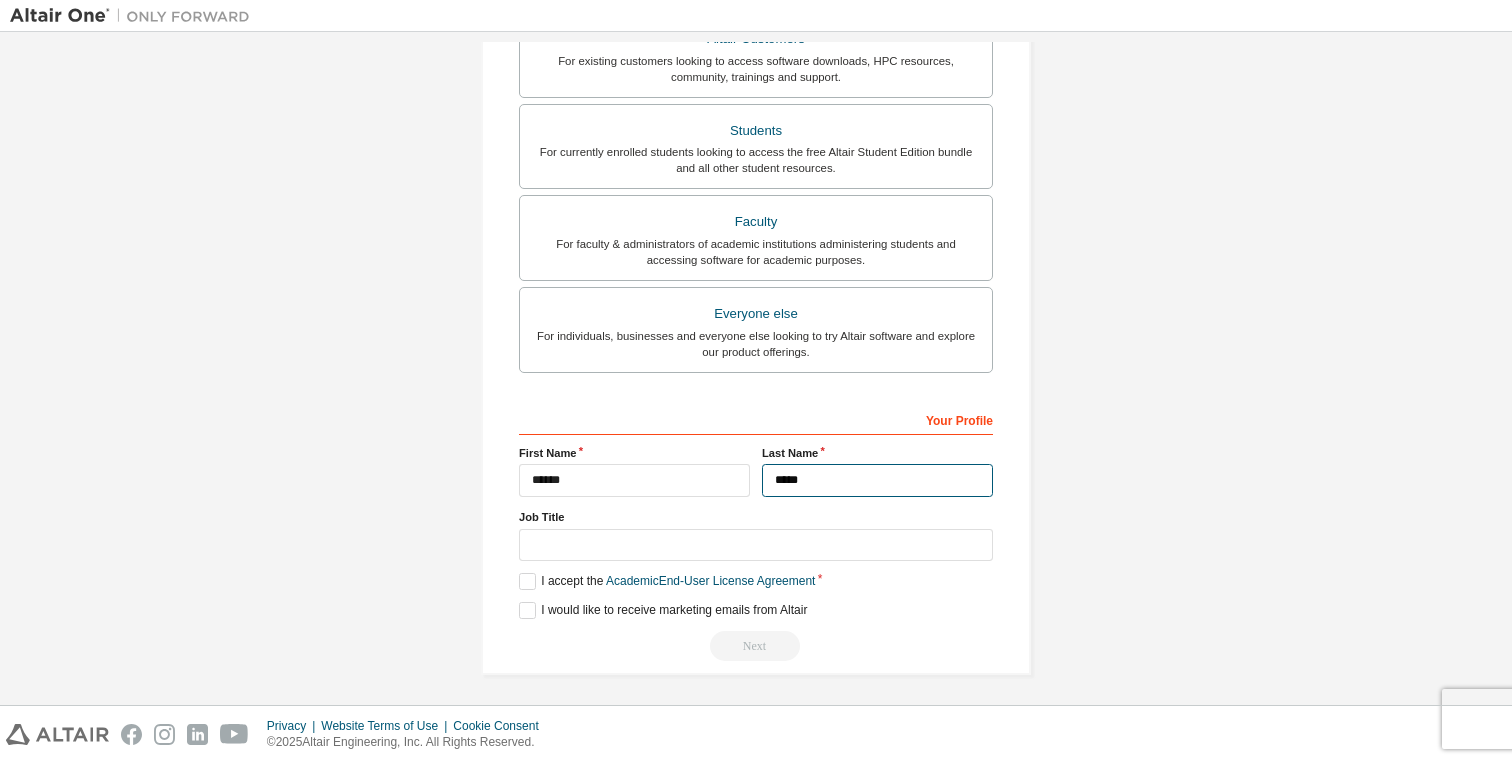 type on "*****" 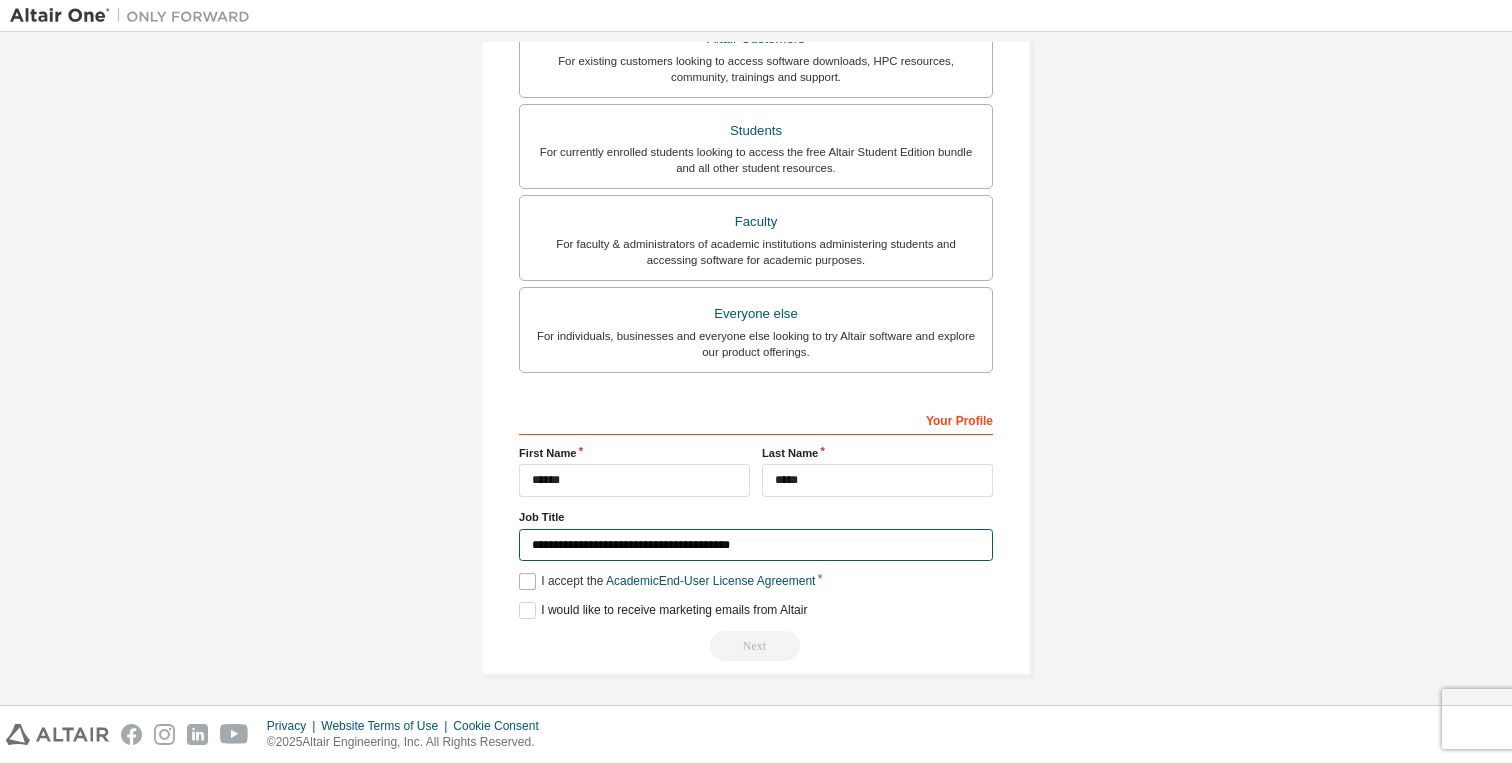 type on "**********" 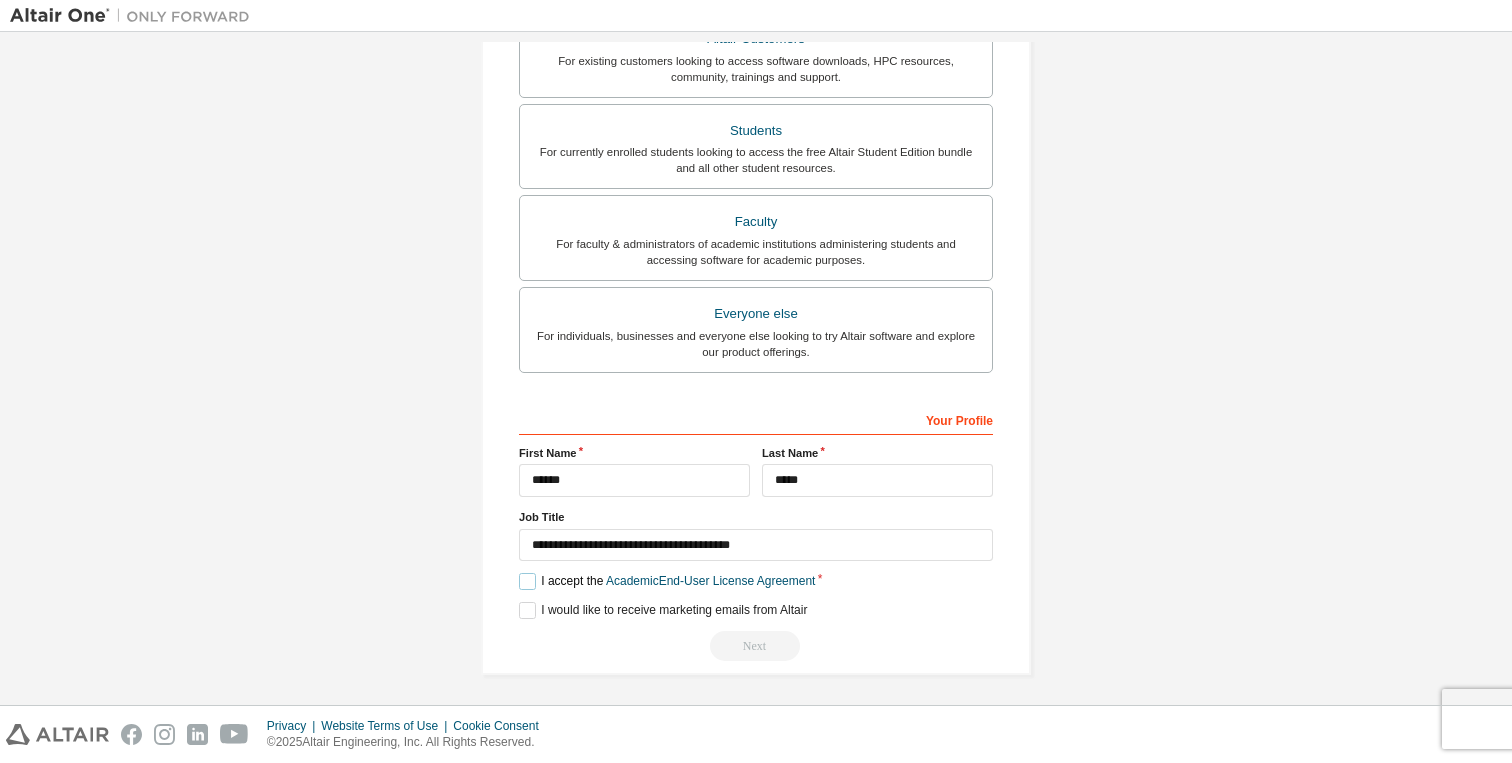 click on "I accept the   Academic   End-User License Agreement" at bounding box center (667, 581) 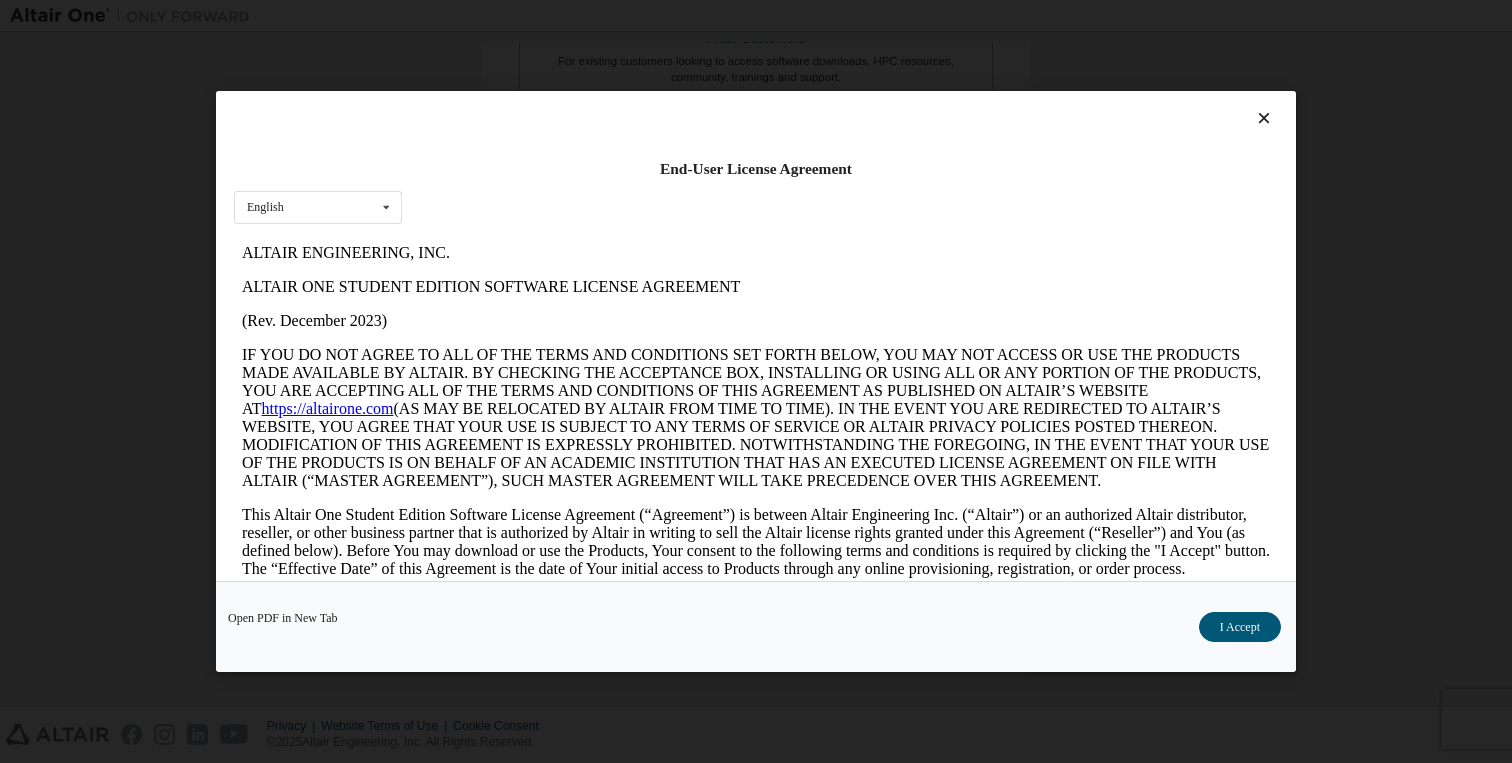 scroll, scrollTop: 0, scrollLeft: 0, axis: both 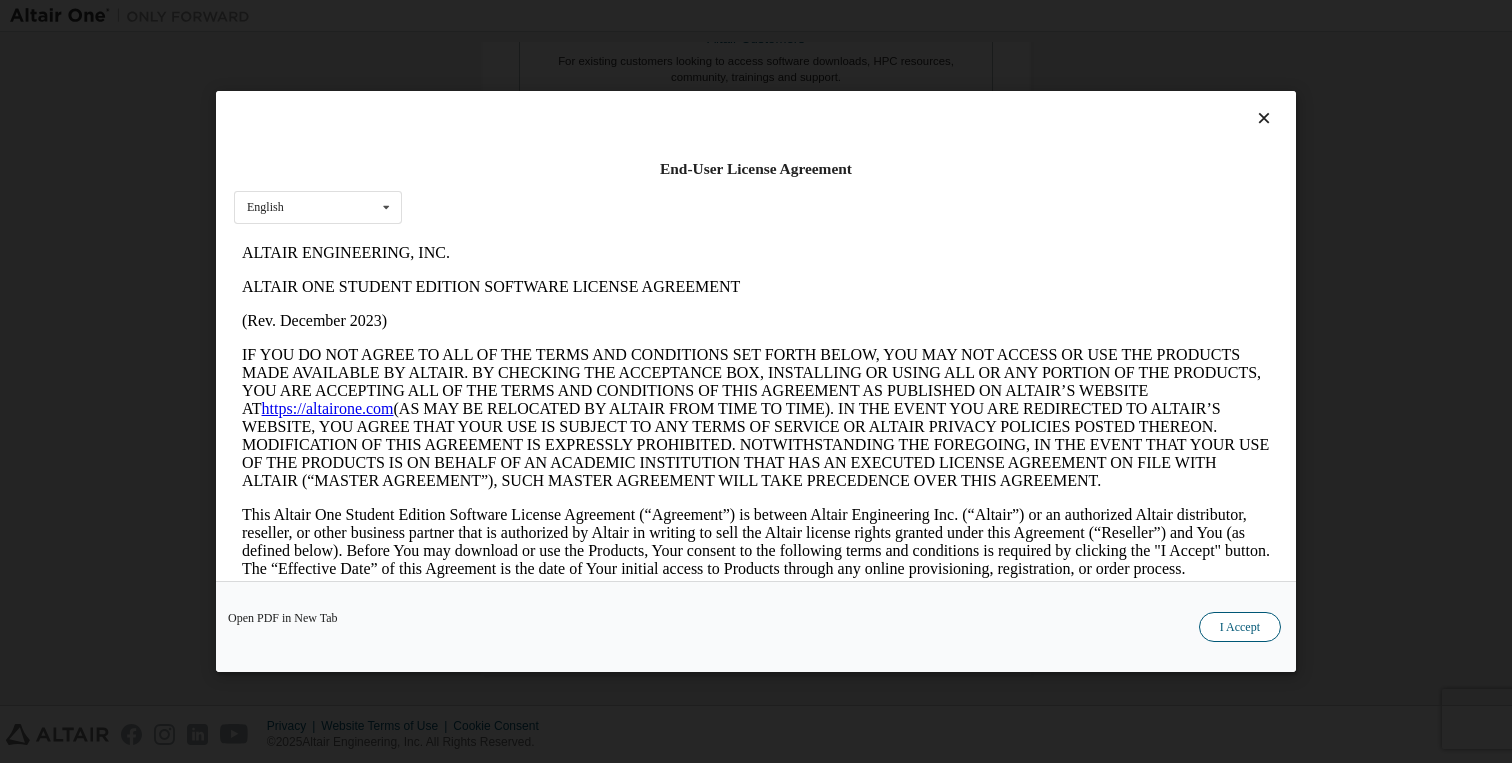 click on "I Accept" at bounding box center [1240, 627] 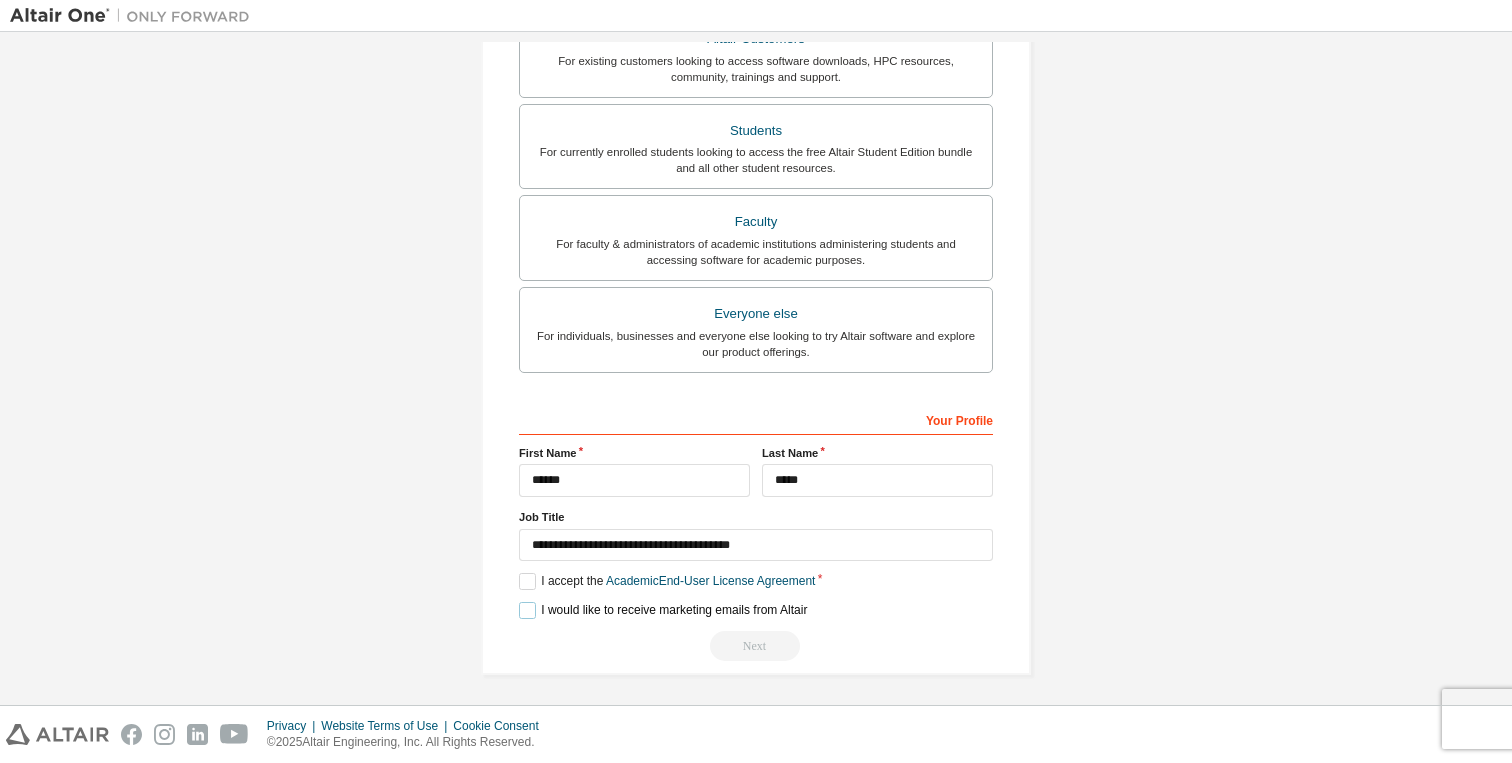 click on "I would like to receive marketing emails from Altair" at bounding box center [663, 610] 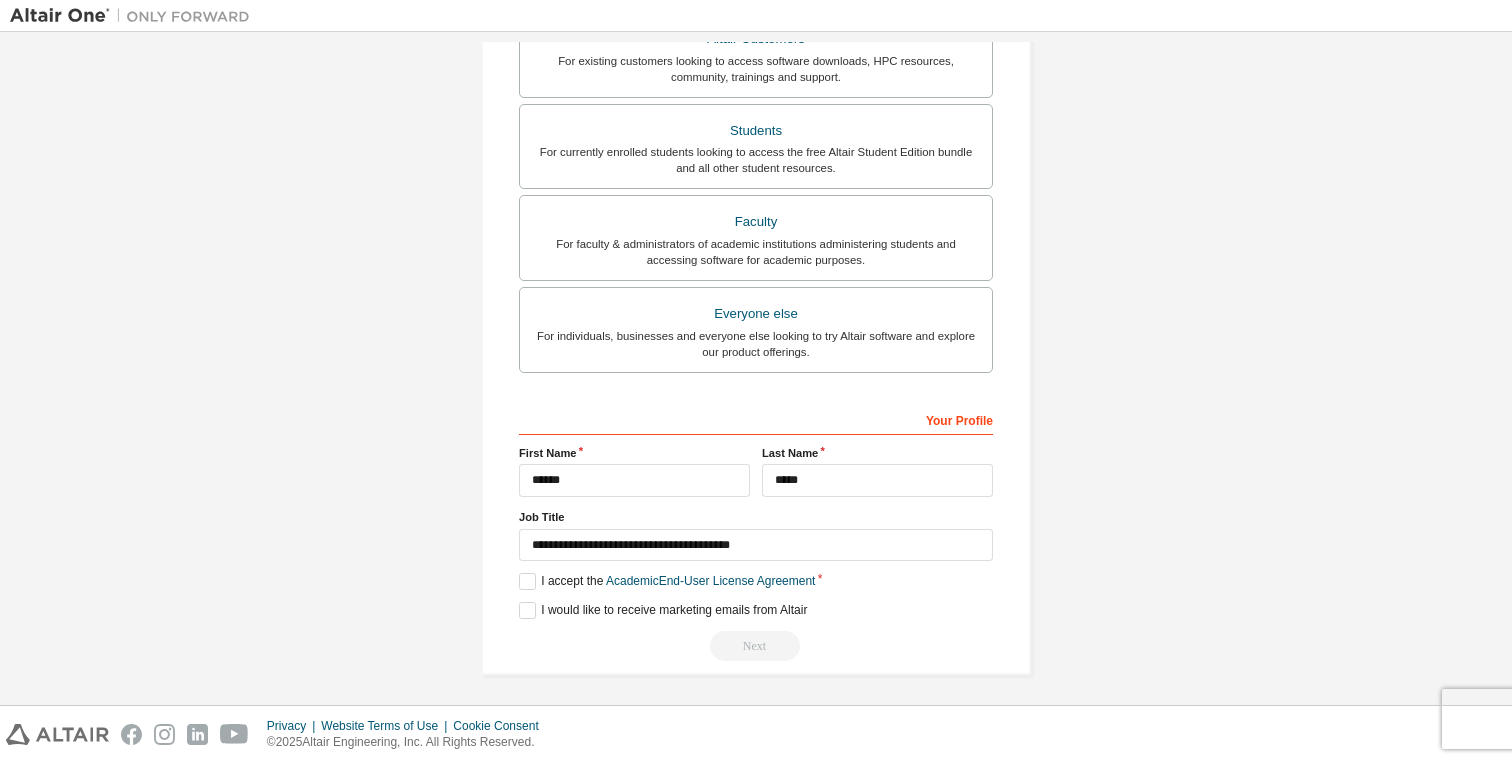 click on "**********" at bounding box center (756, 532) 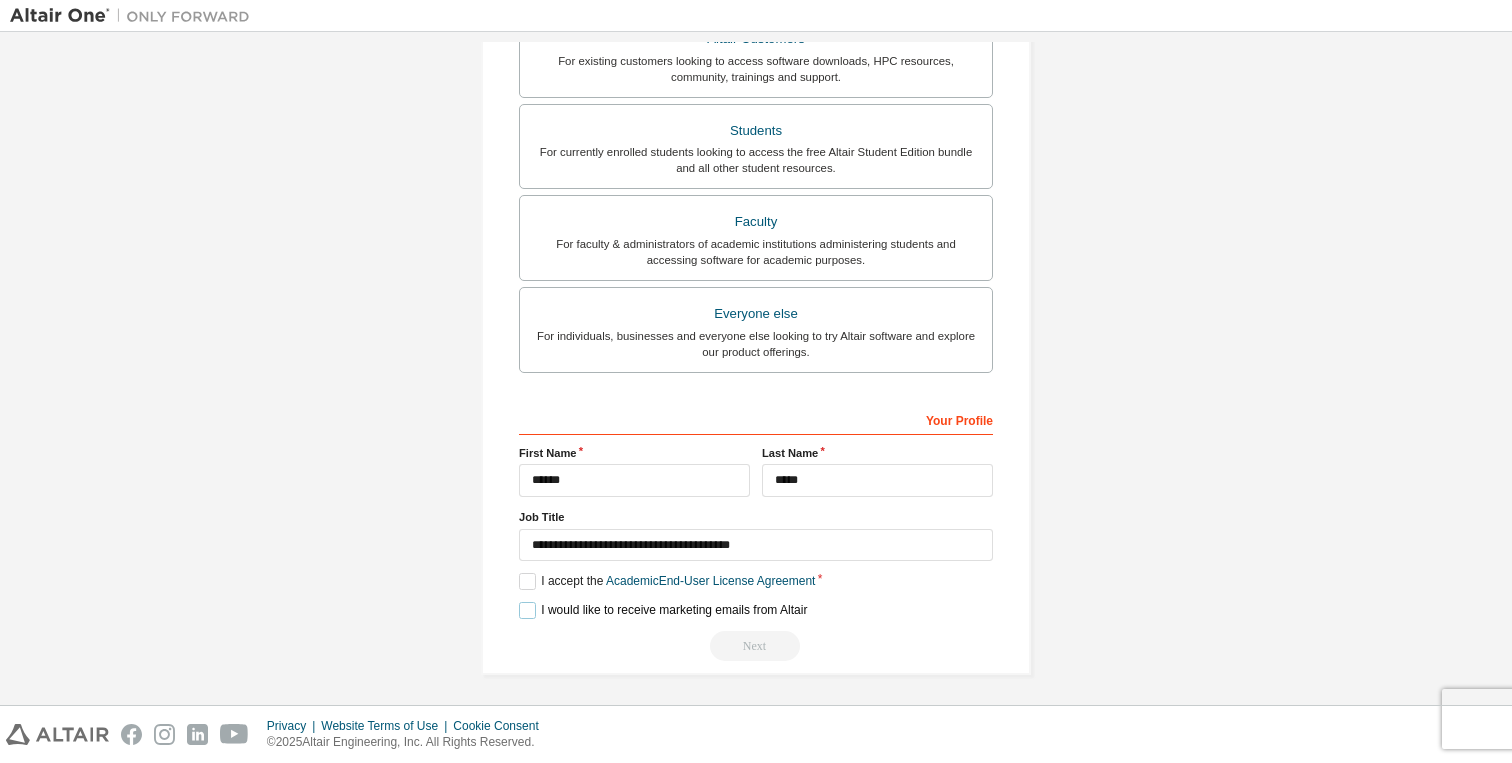 click on "I would like to receive marketing emails from Altair" at bounding box center [663, 610] 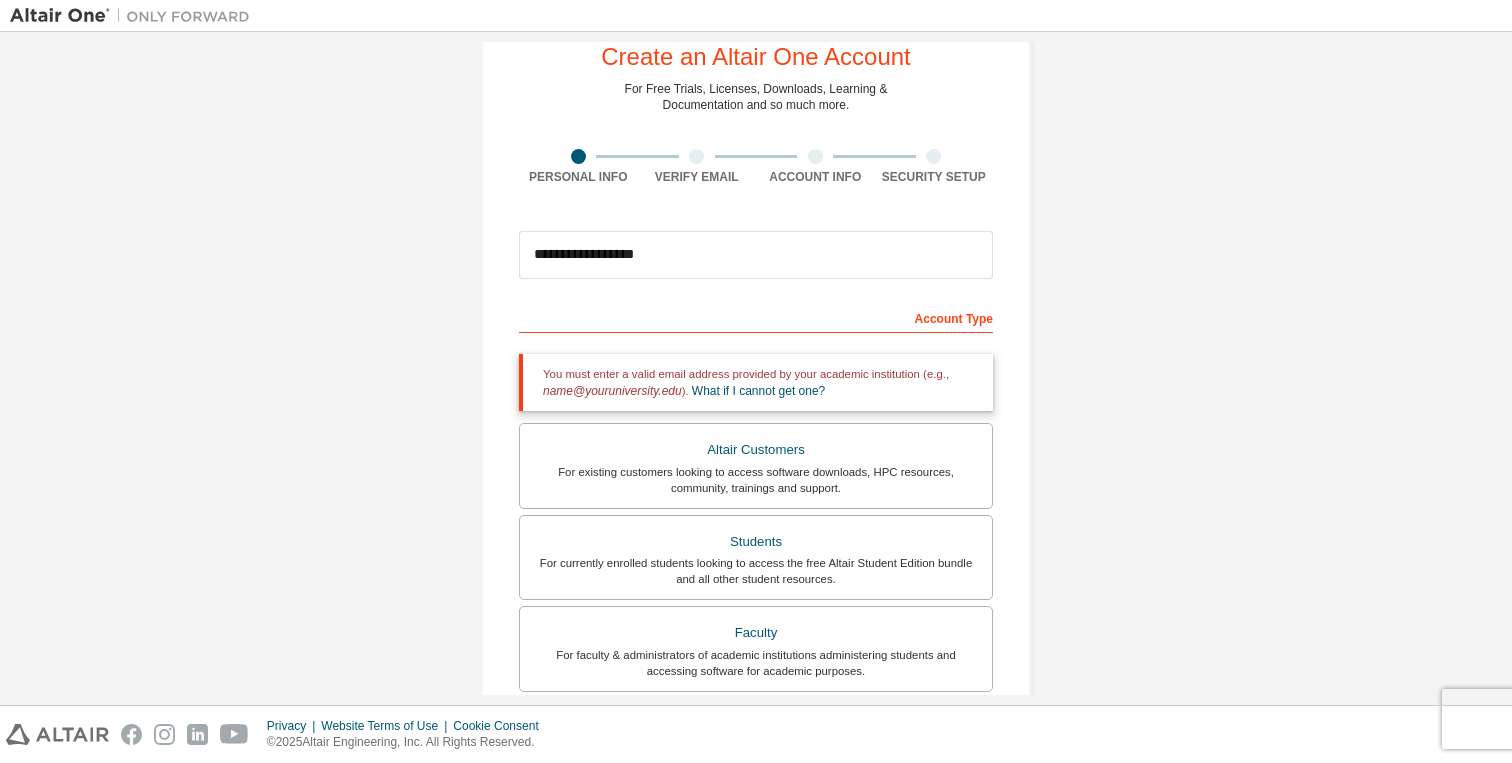 scroll, scrollTop: 57, scrollLeft: 0, axis: vertical 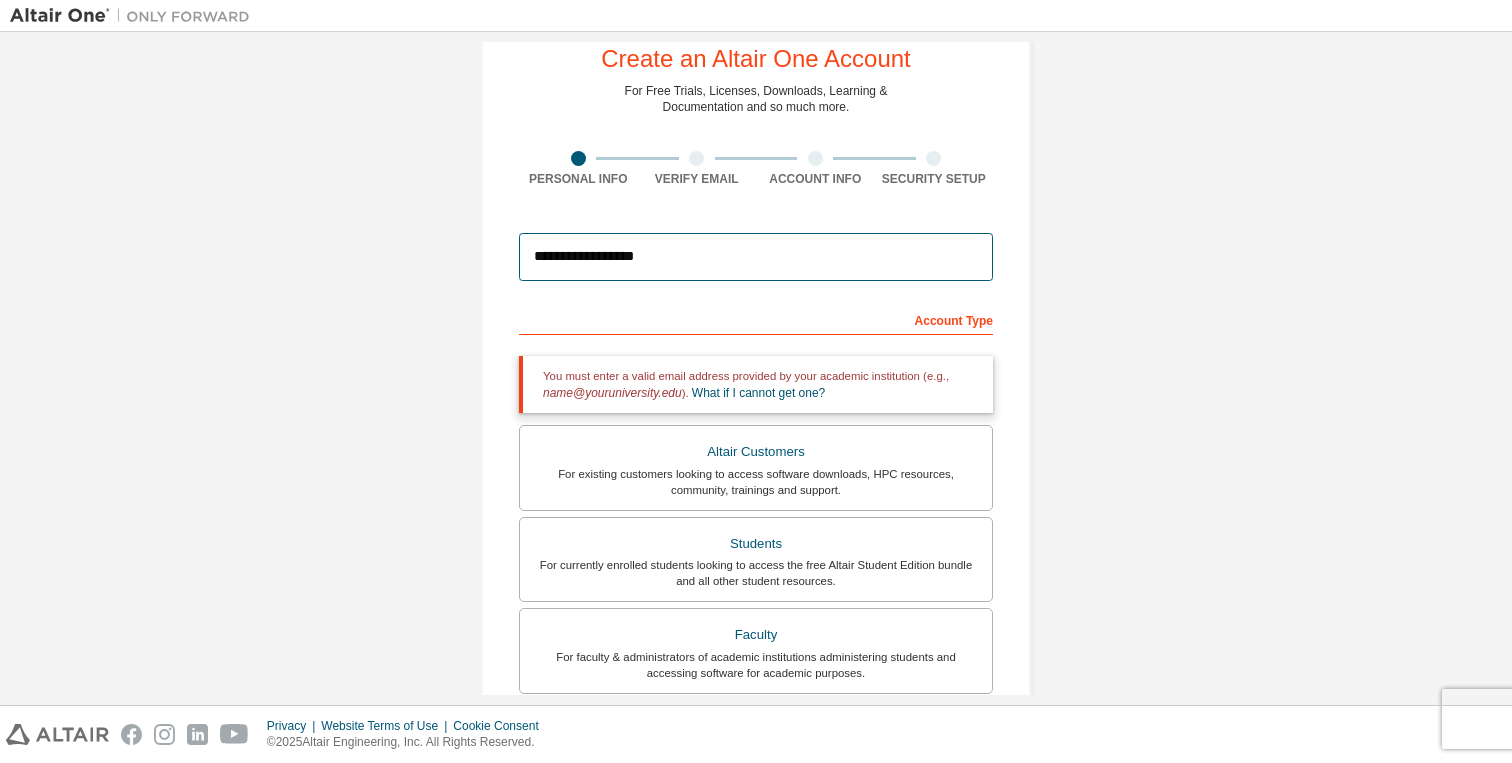 click on "**********" at bounding box center (756, 257) 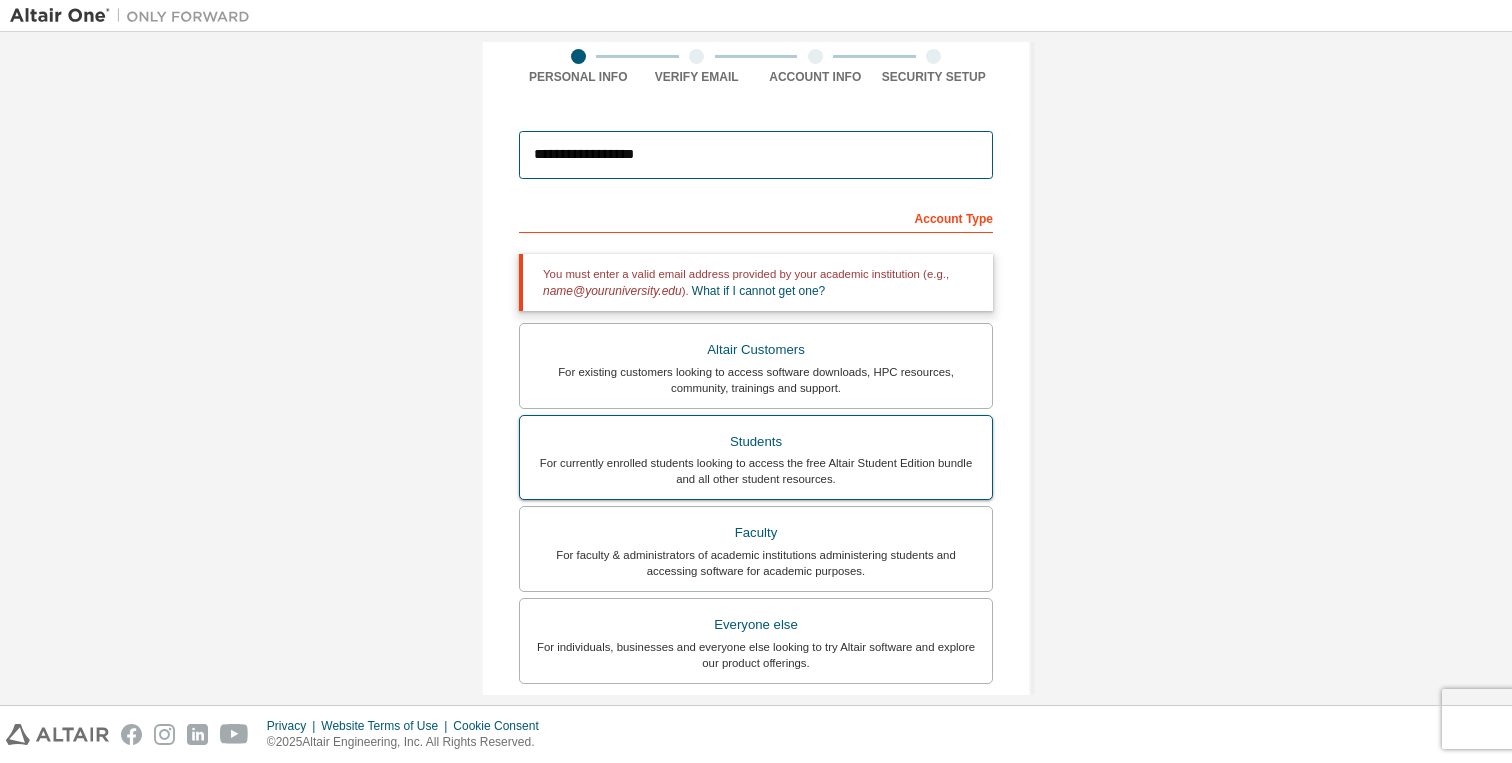 scroll, scrollTop: 181, scrollLeft: 0, axis: vertical 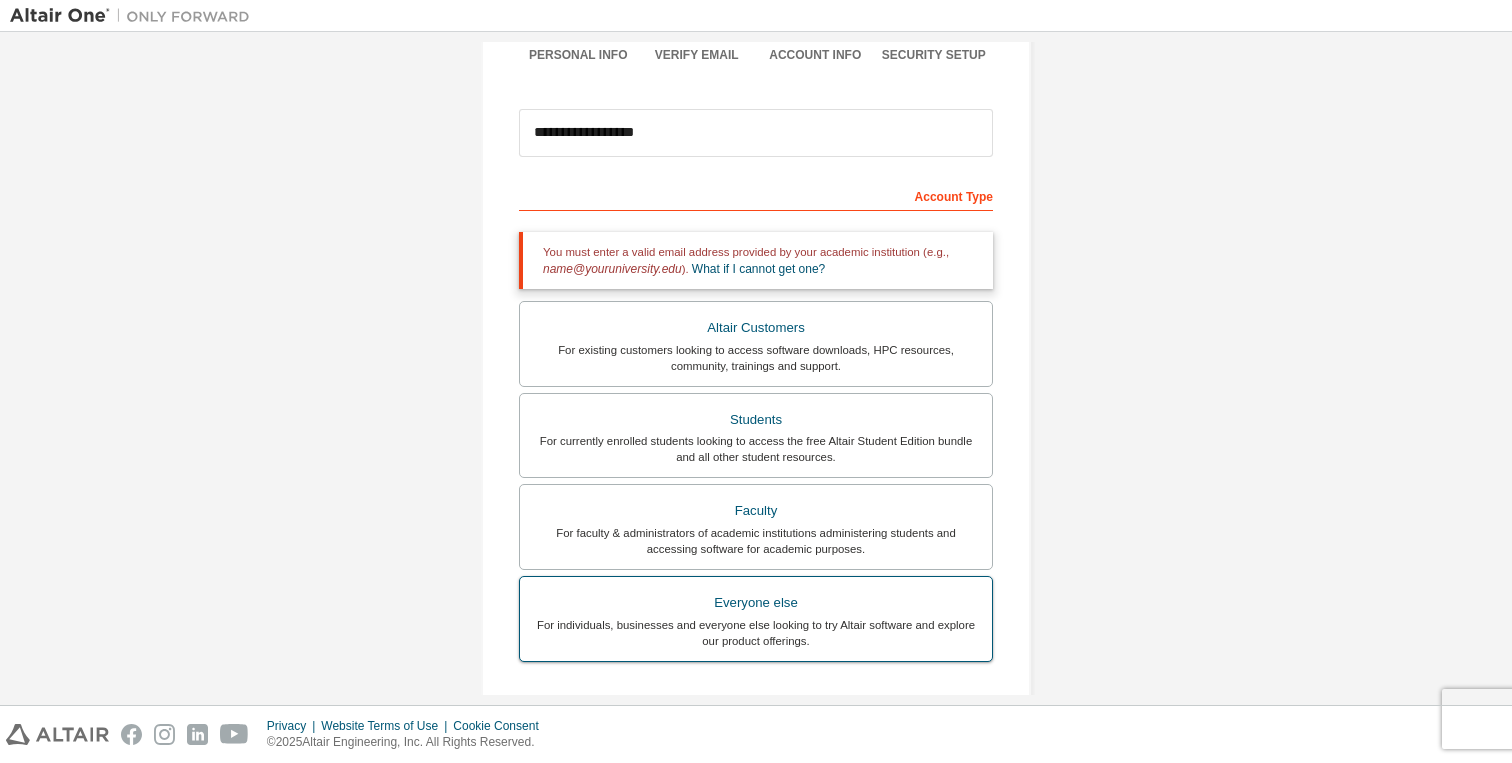click on "For individuals, businesses and everyone else looking to try Altair software and explore our product offerings." at bounding box center [756, 633] 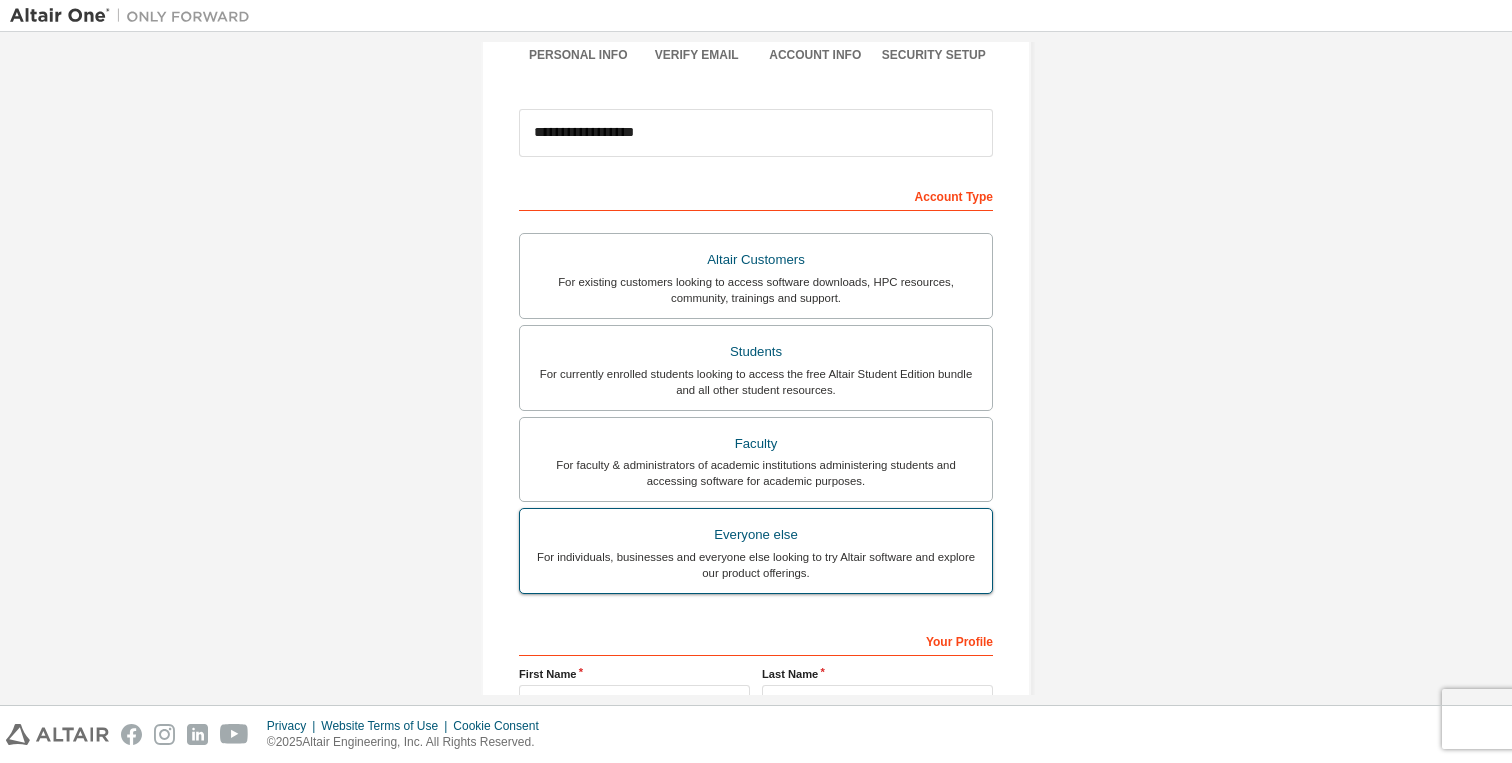 scroll, scrollTop: 409, scrollLeft: 0, axis: vertical 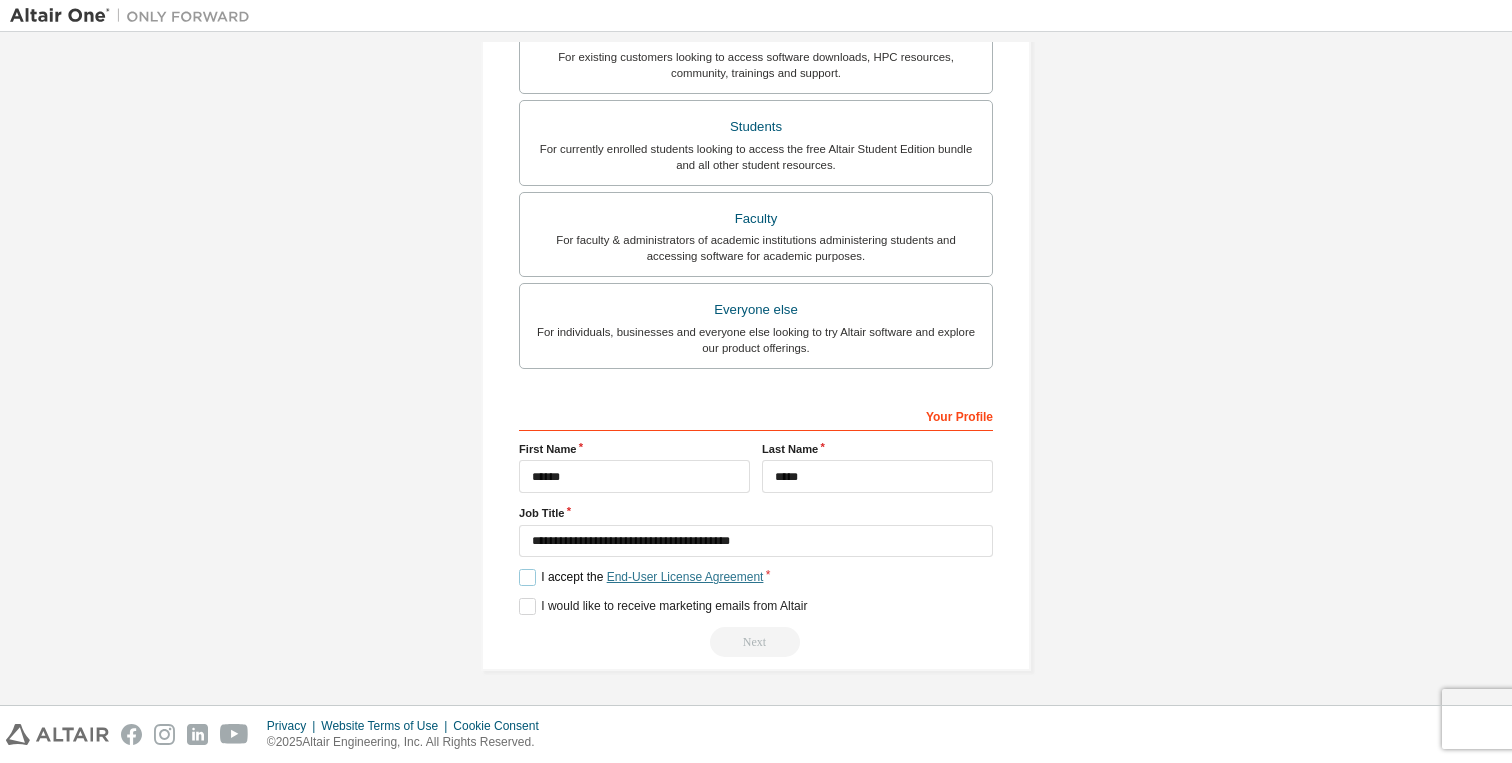click on "End-User License Agreement" at bounding box center (685, 577) 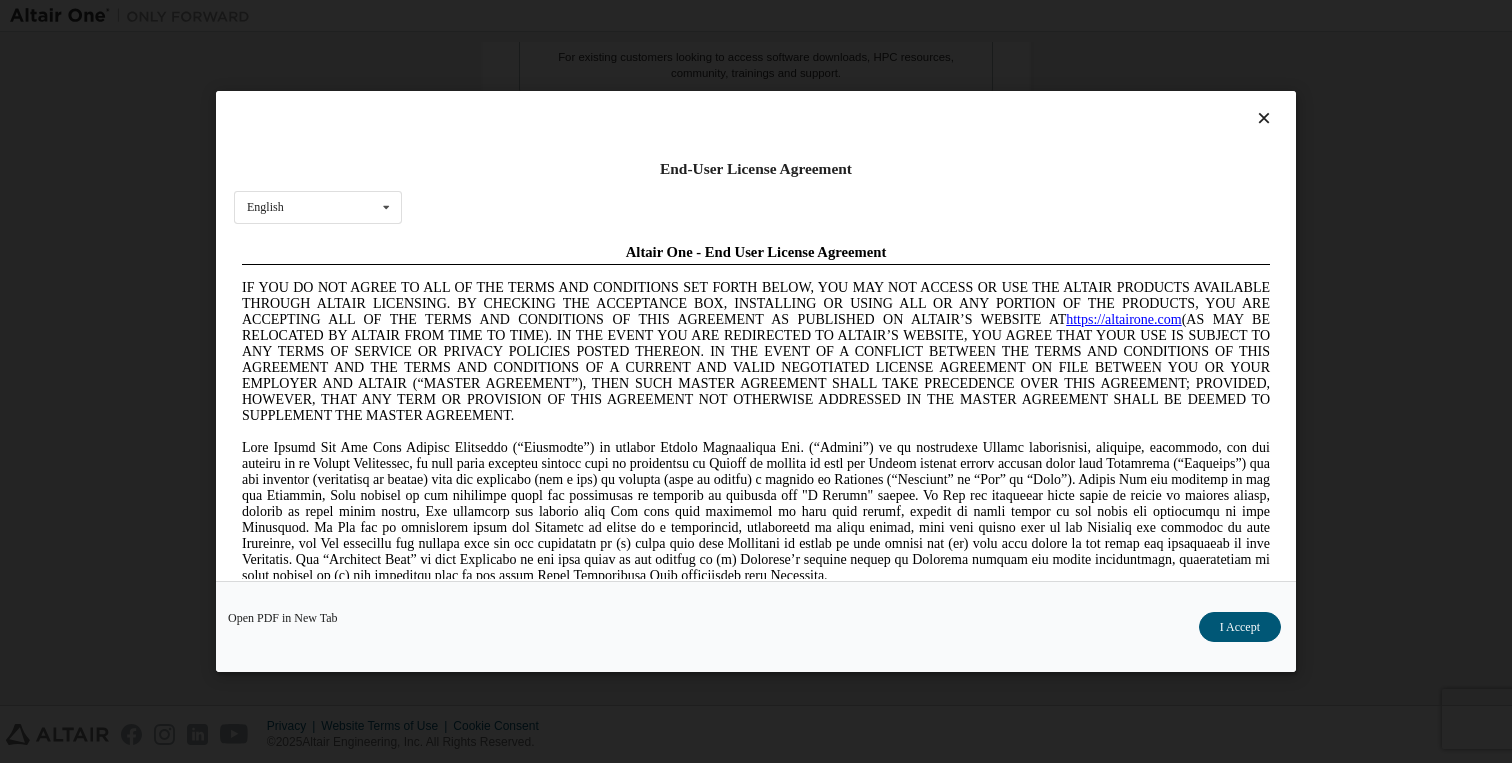 scroll, scrollTop: 0, scrollLeft: 0, axis: both 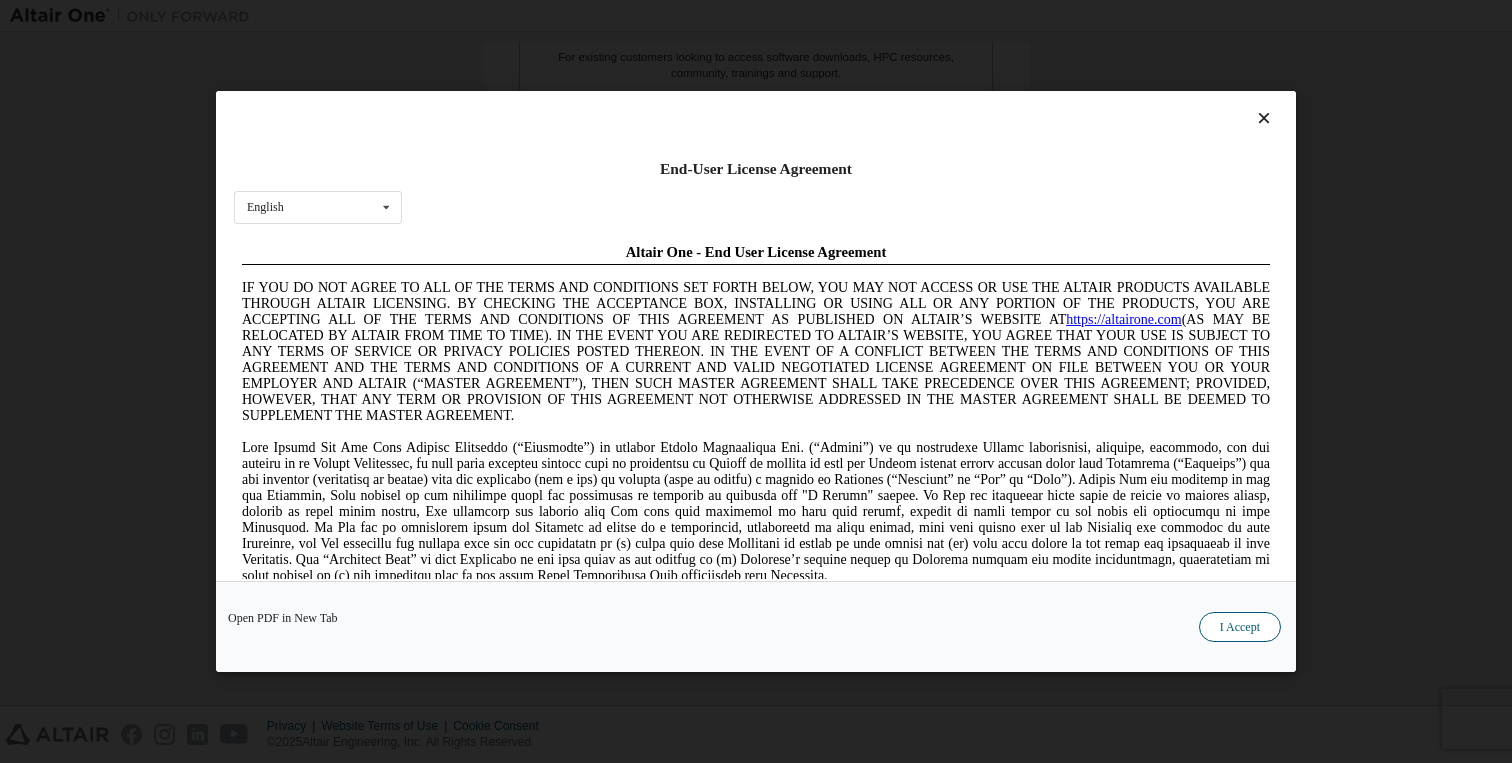 click on "I Accept" at bounding box center (1240, 627) 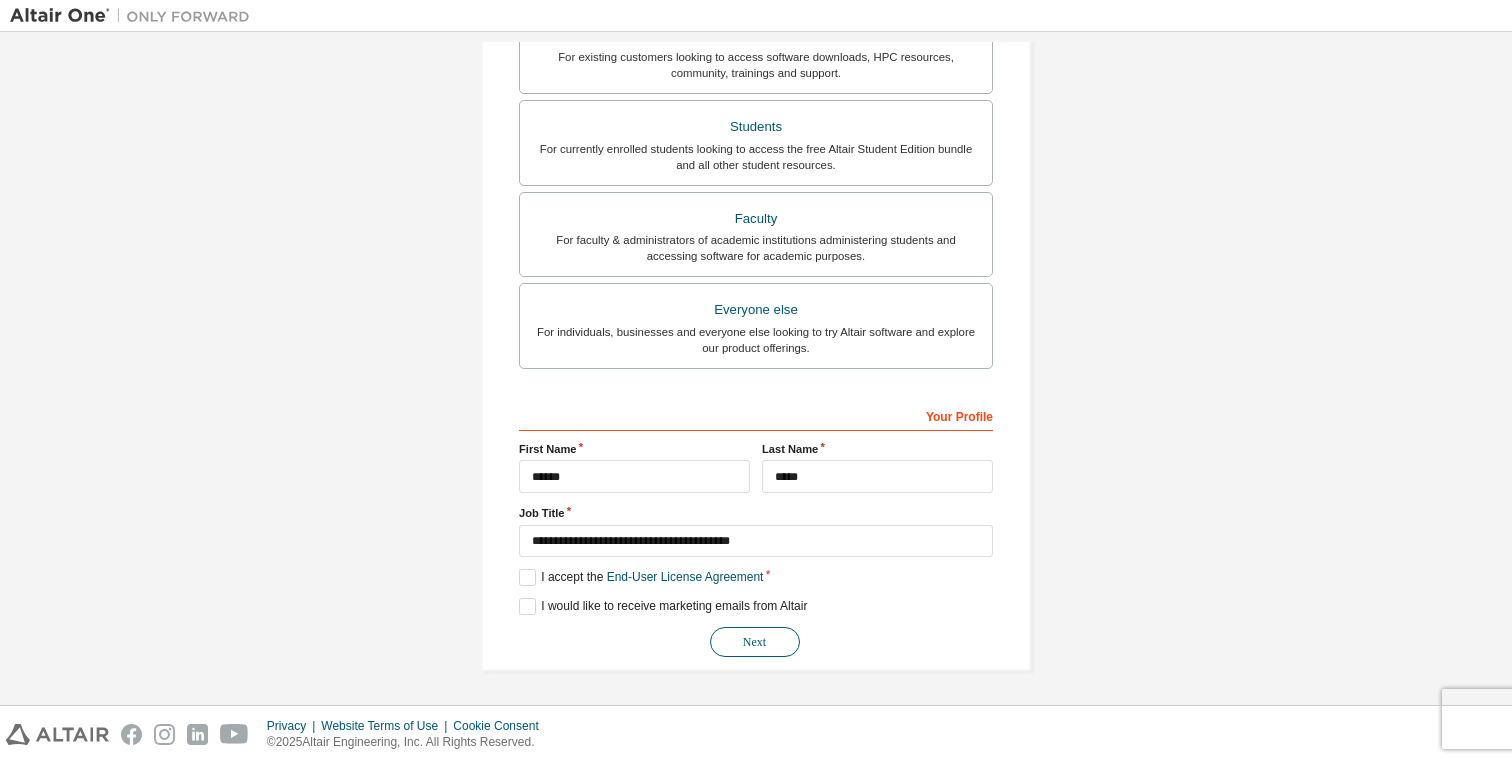 click on "Next" at bounding box center [755, 642] 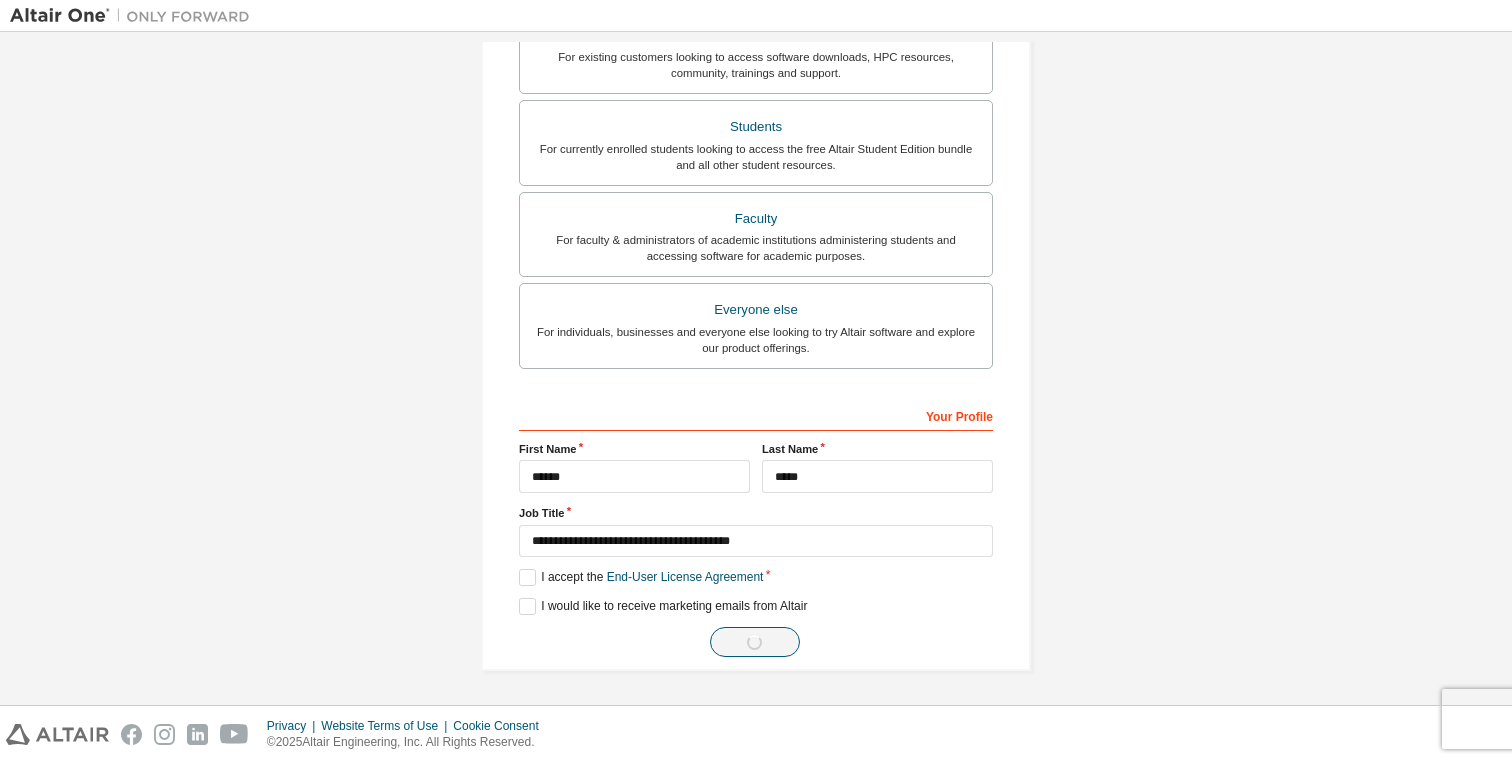 scroll, scrollTop: 0, scrollLeft: 0, axis: both 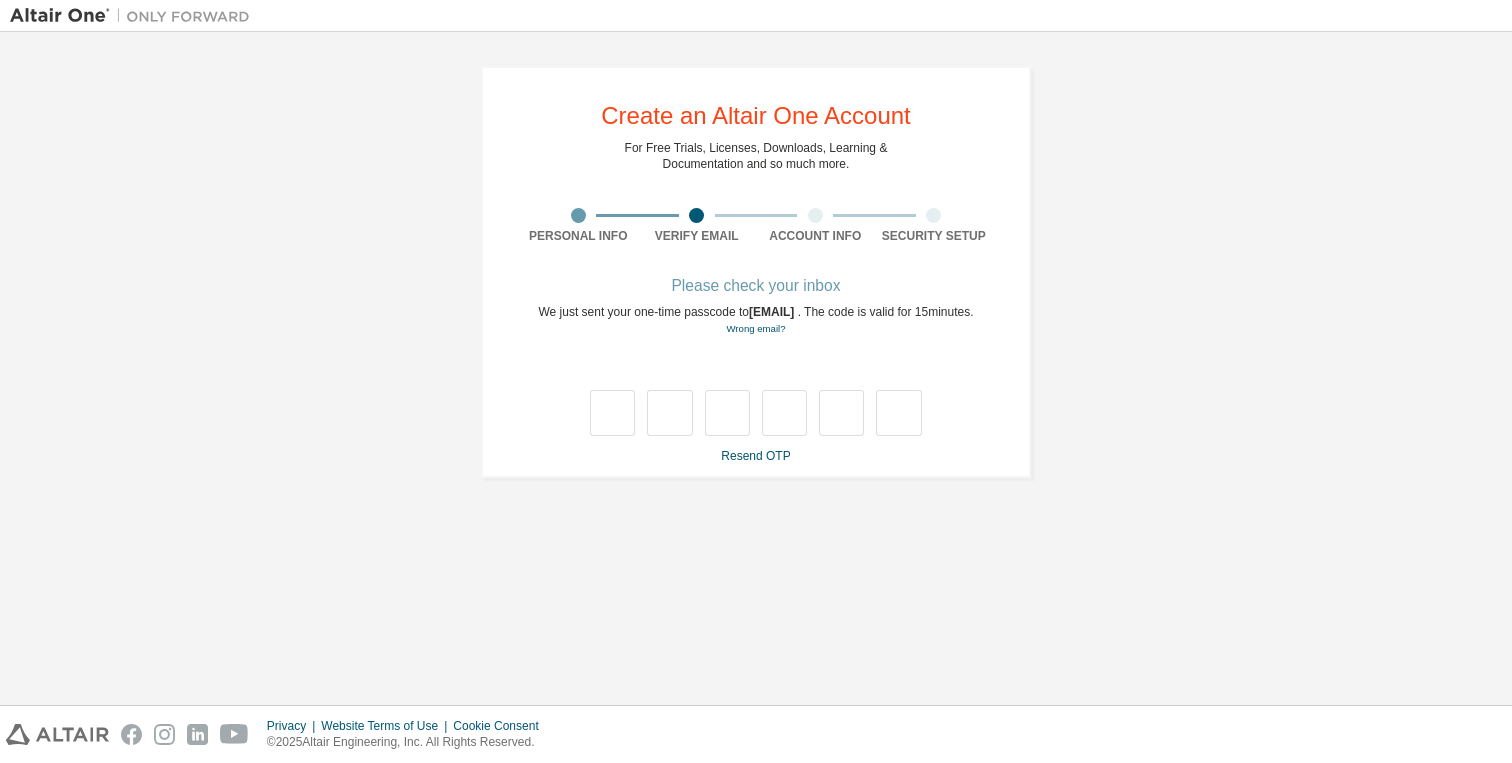 type on "*" 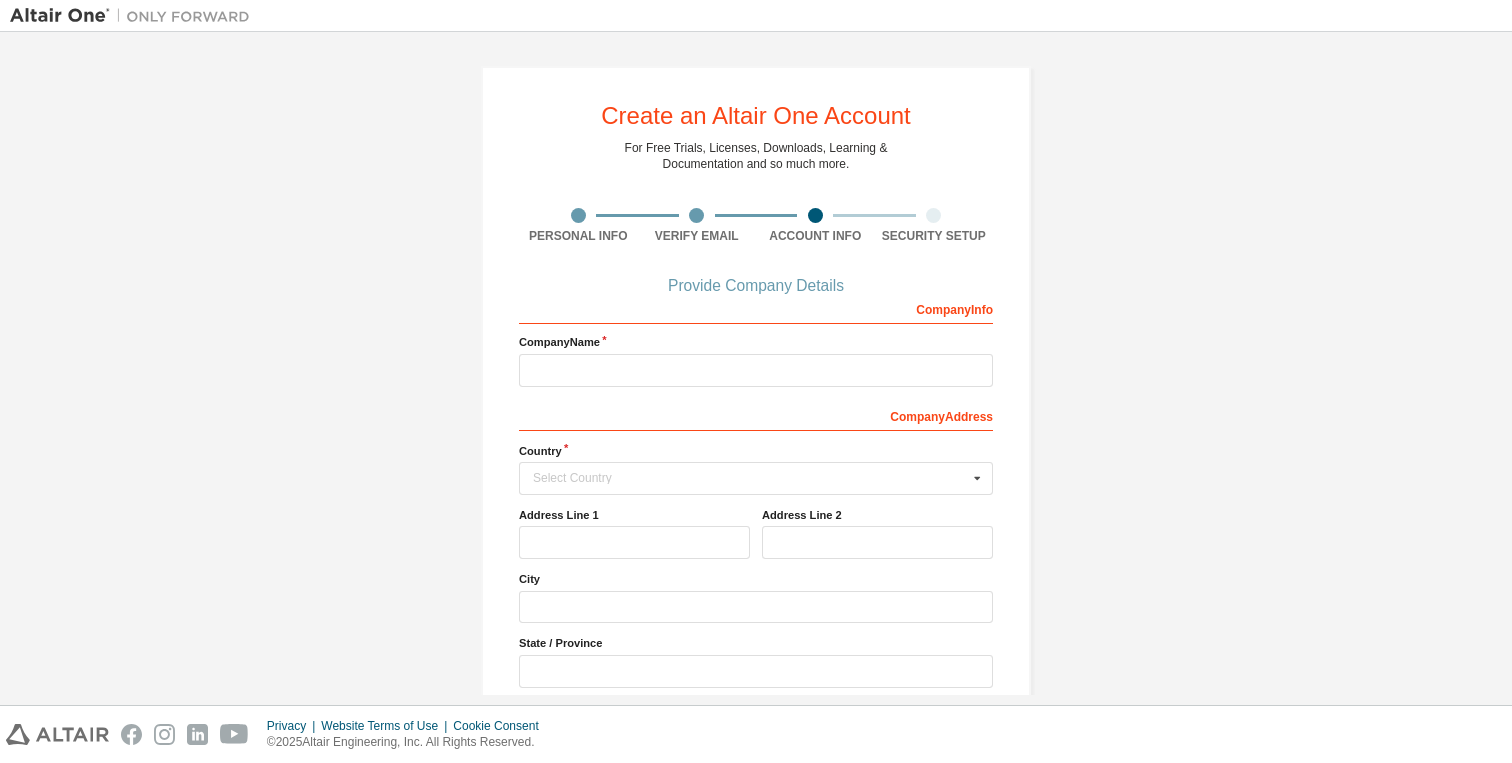 click on "Company  Name" at bounding box center [756, 342] 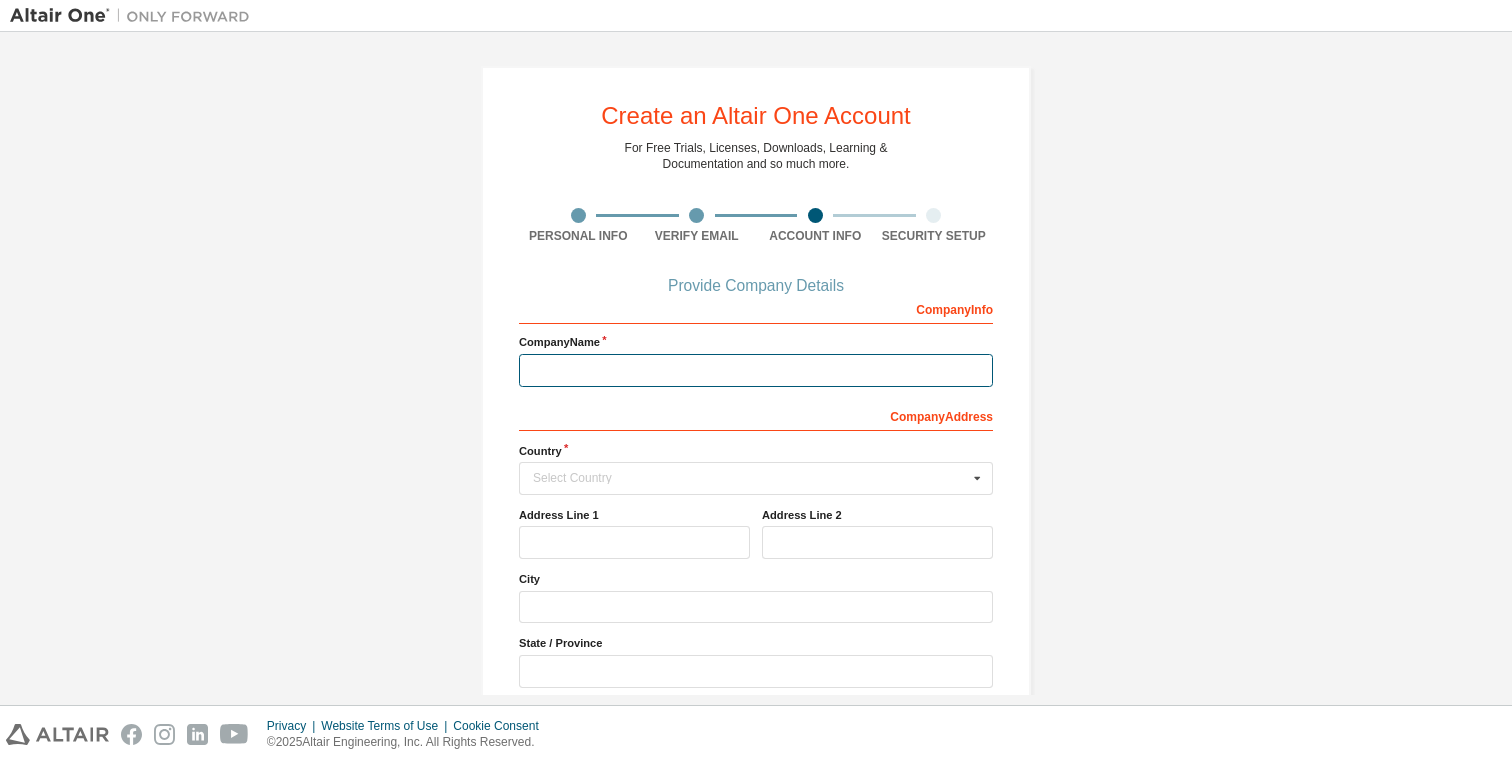 click at bounding box center [756, 370] 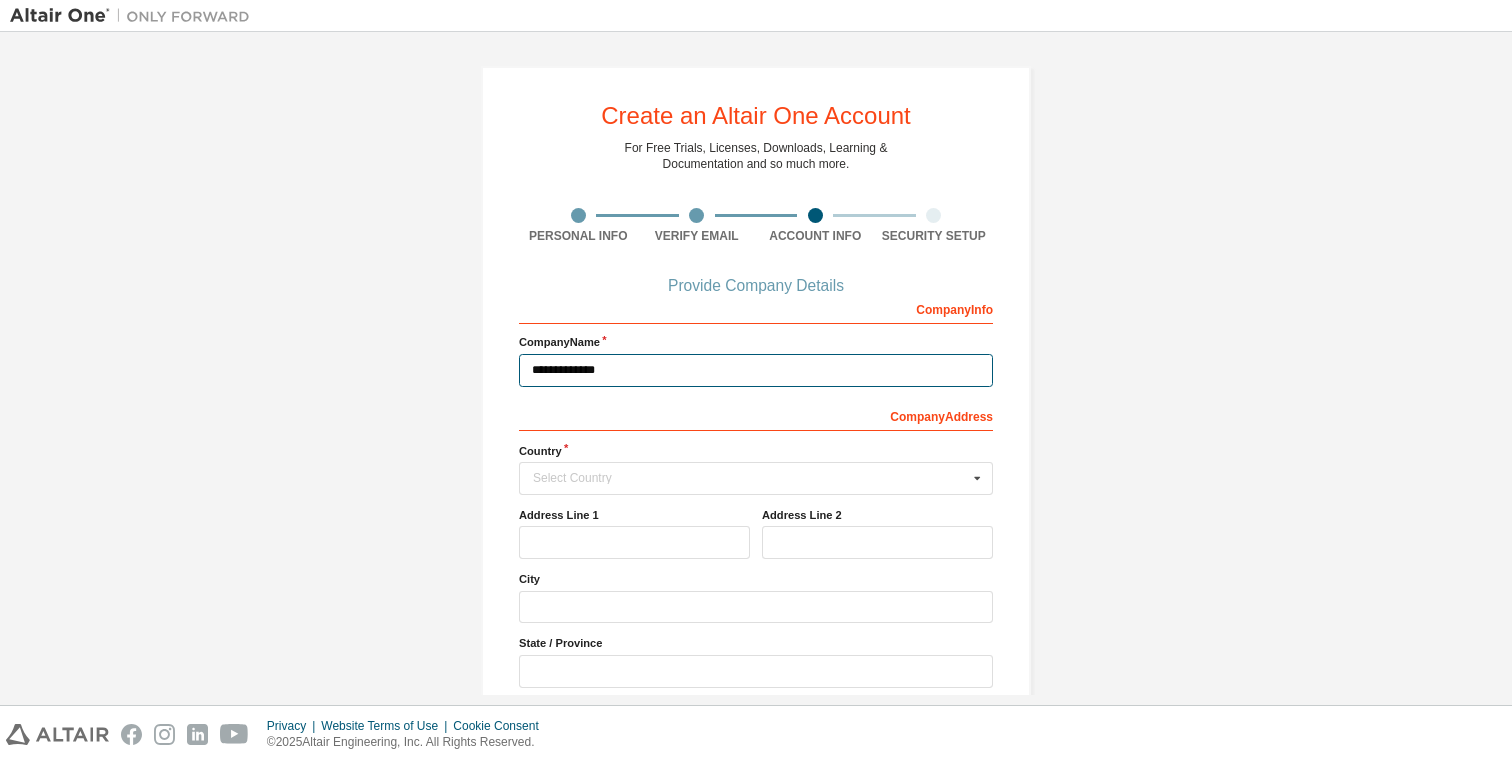 type on "**********" 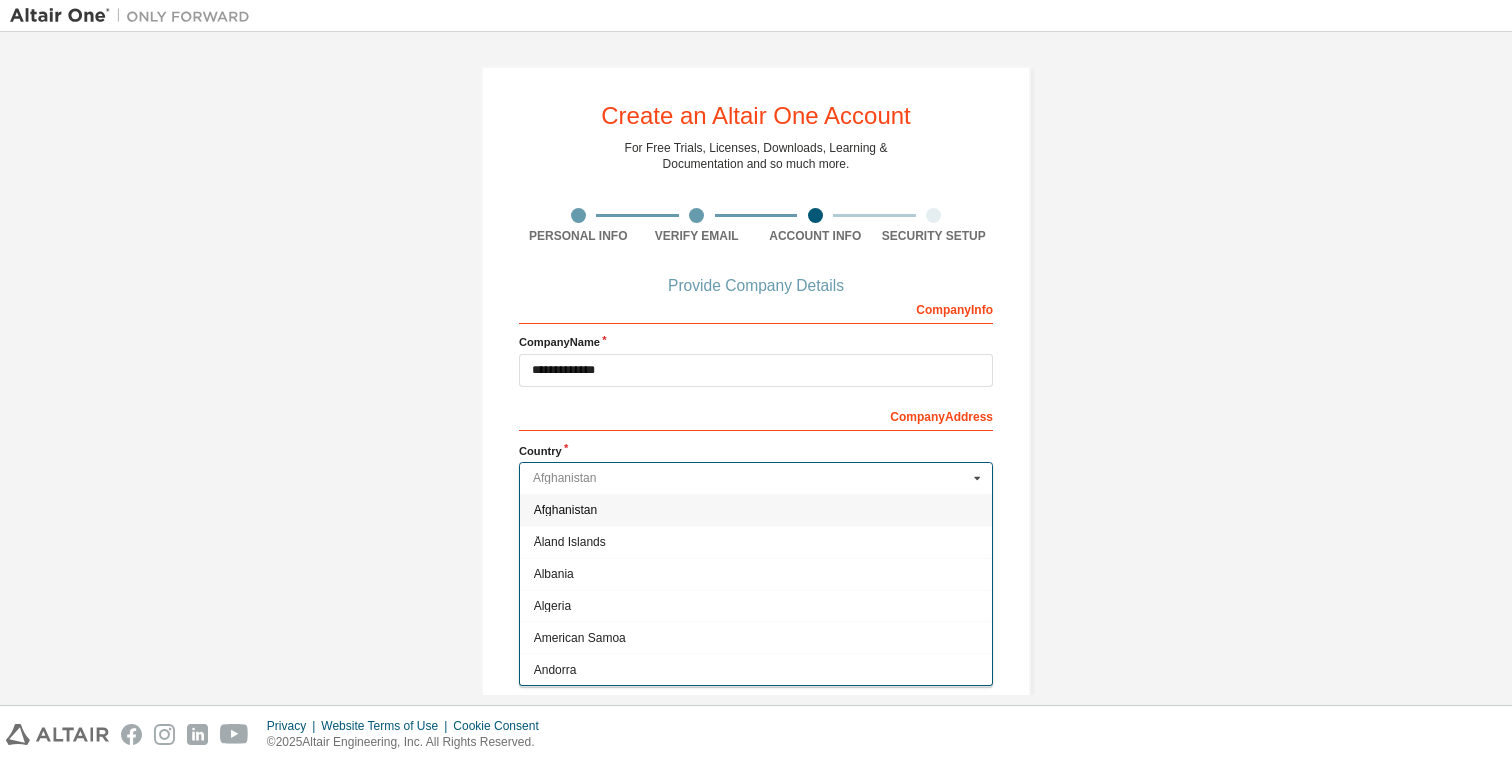 type on "*" 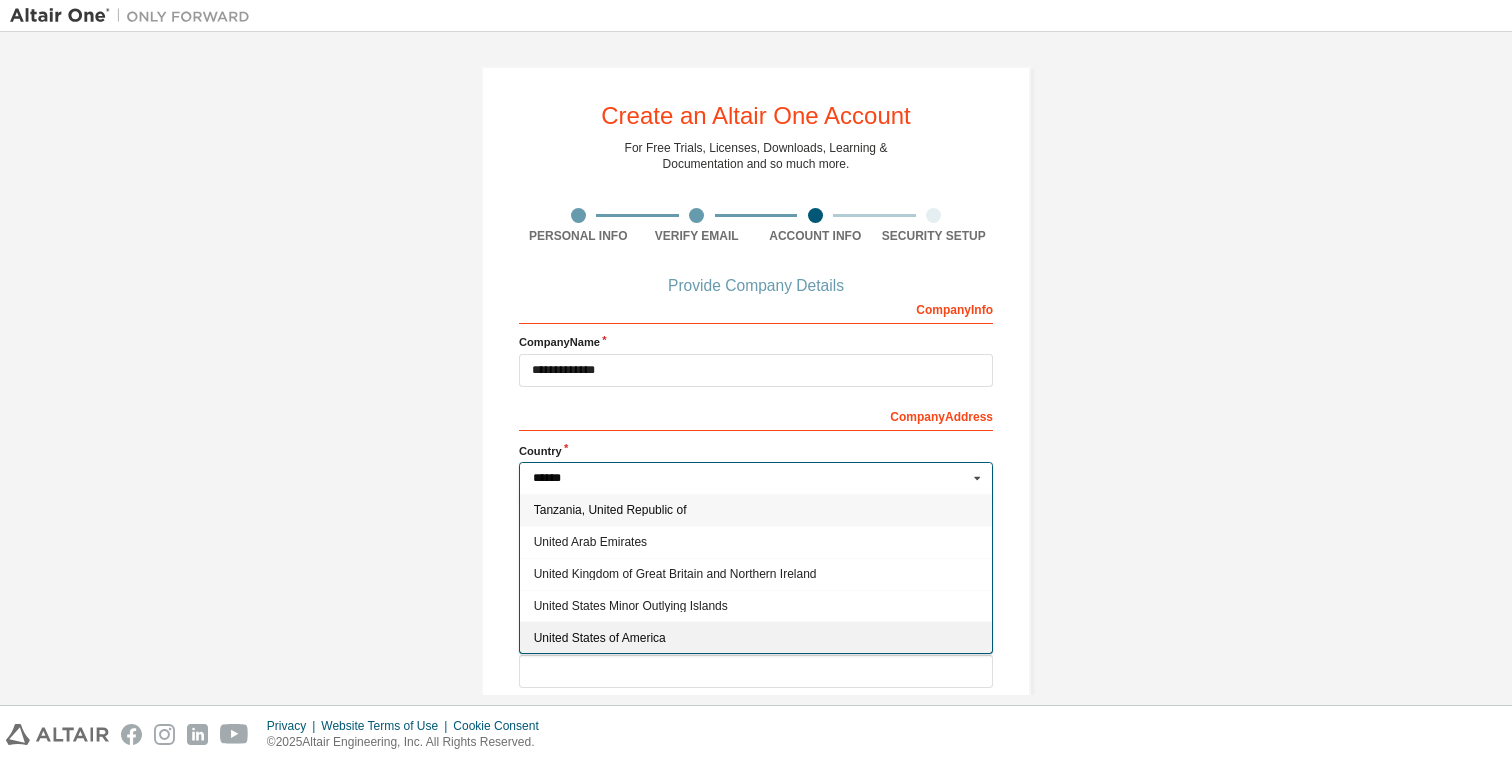 type on "******" 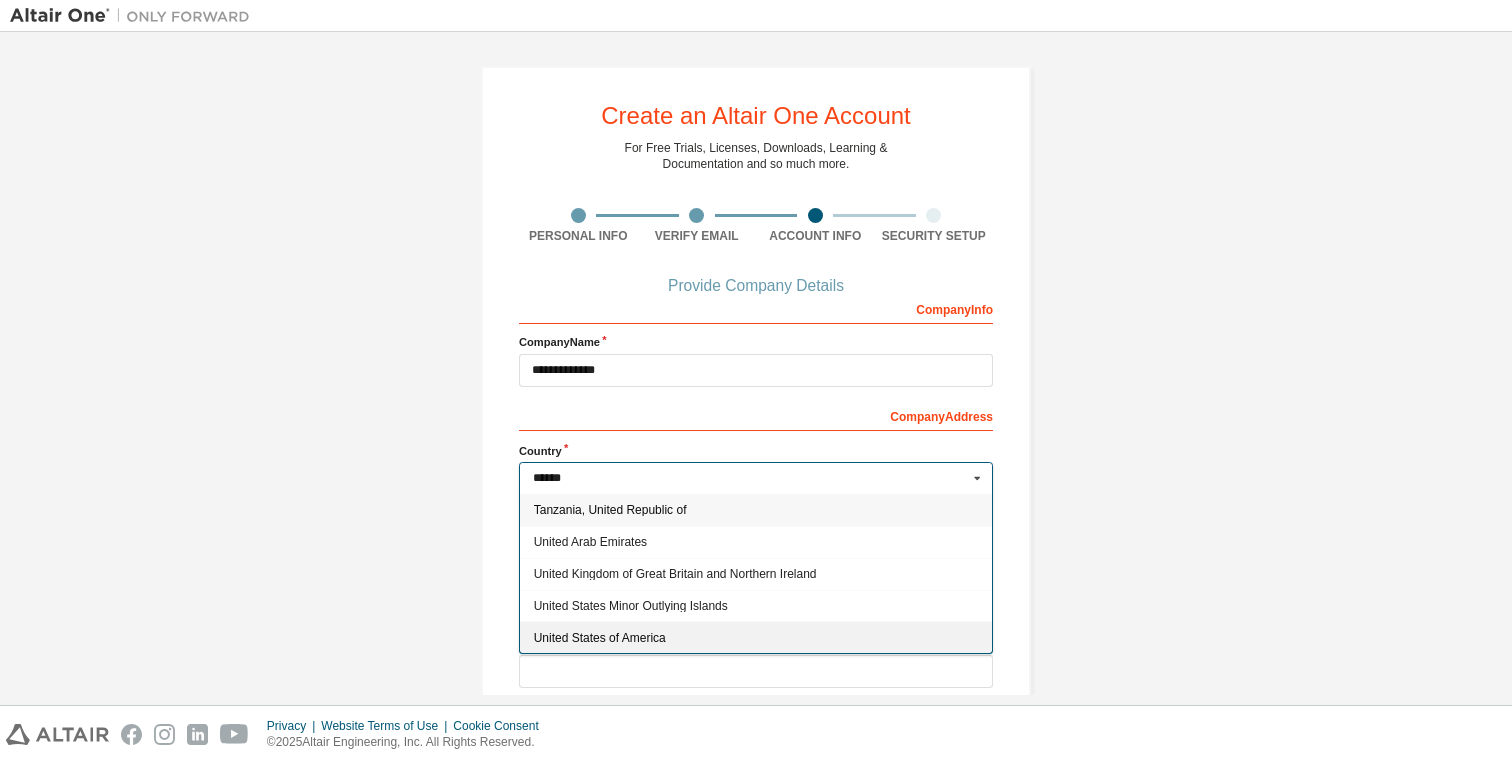 click on "United States of America" at bounding box center (756, 638) 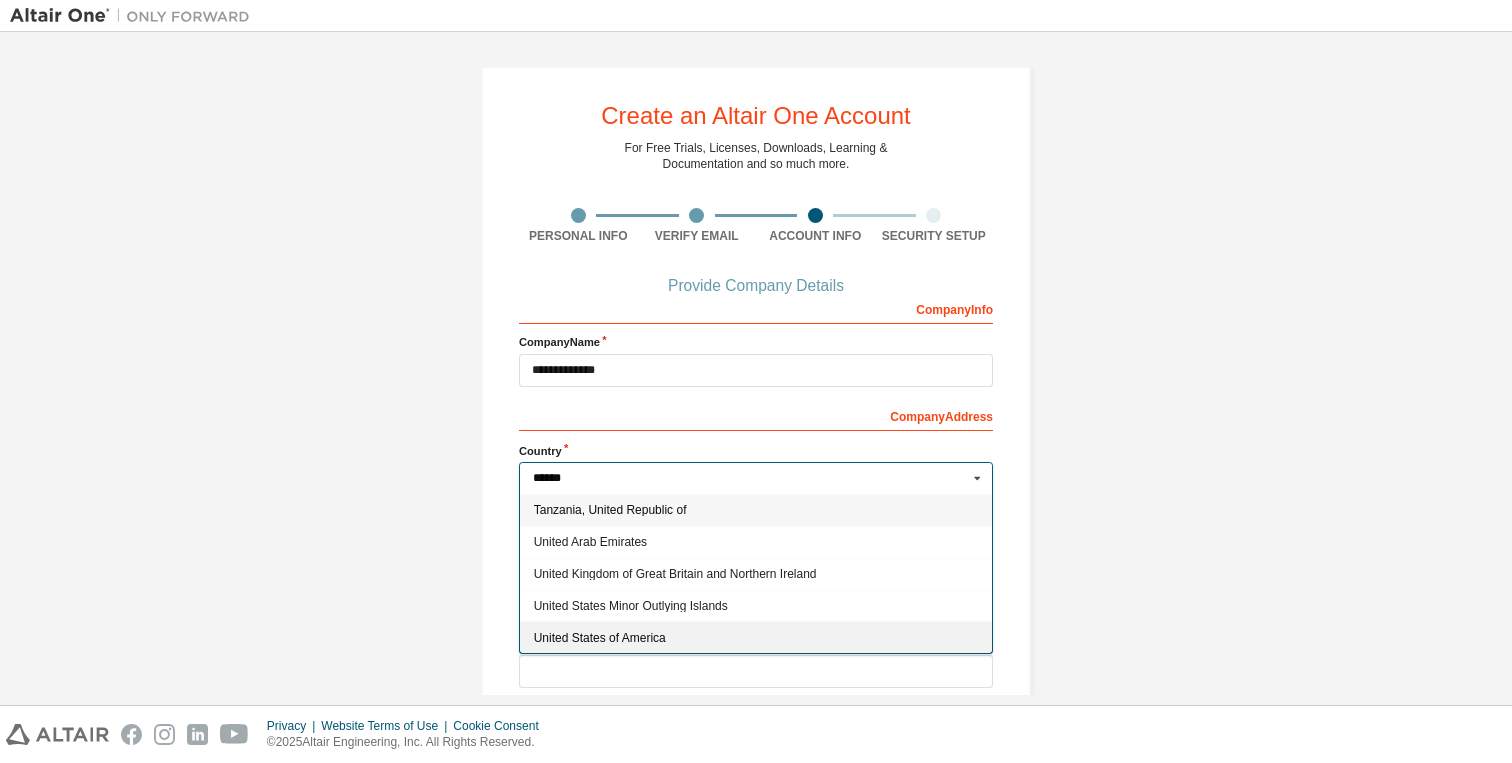 type on "***" 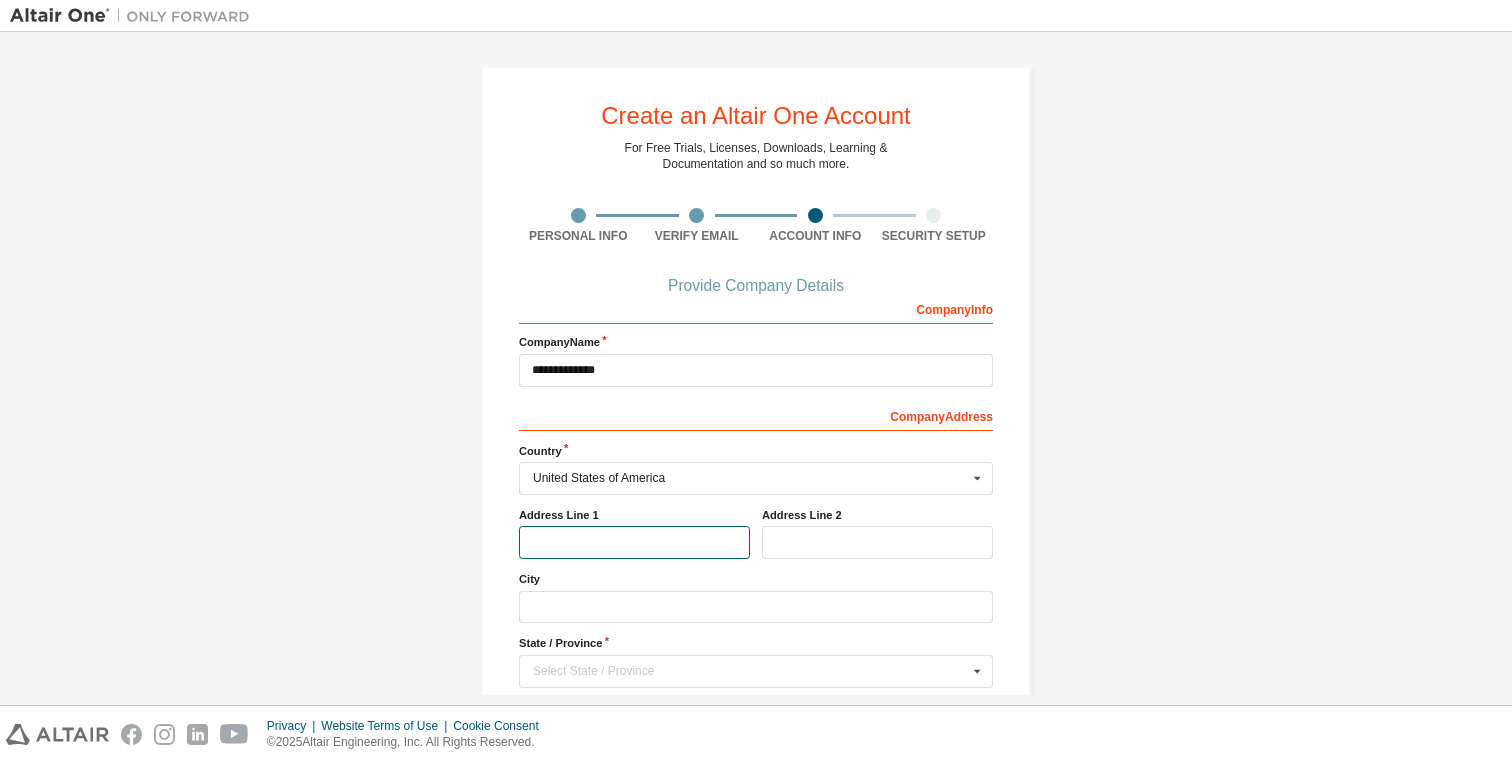 click at bounding box center (634, 542) 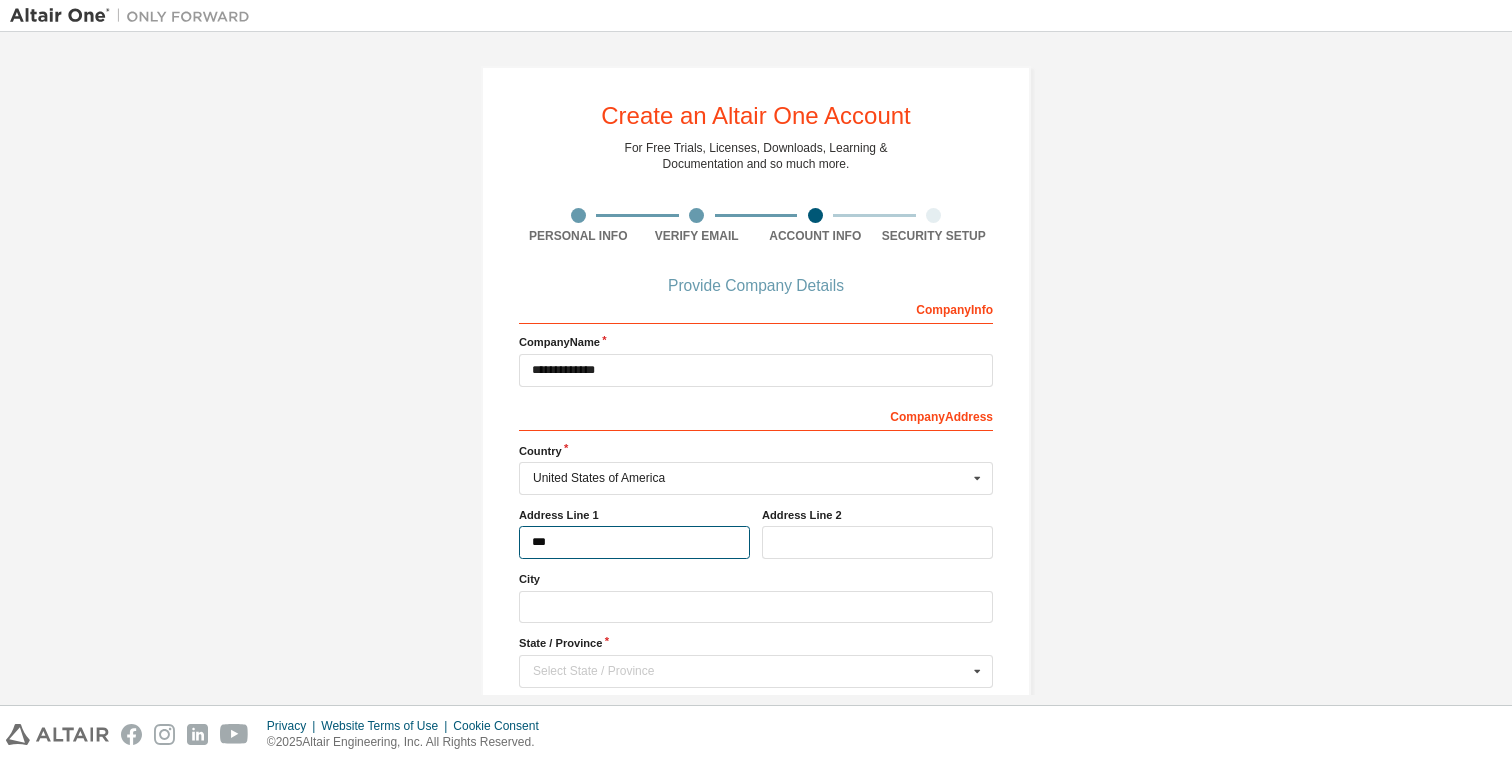 type on "**" 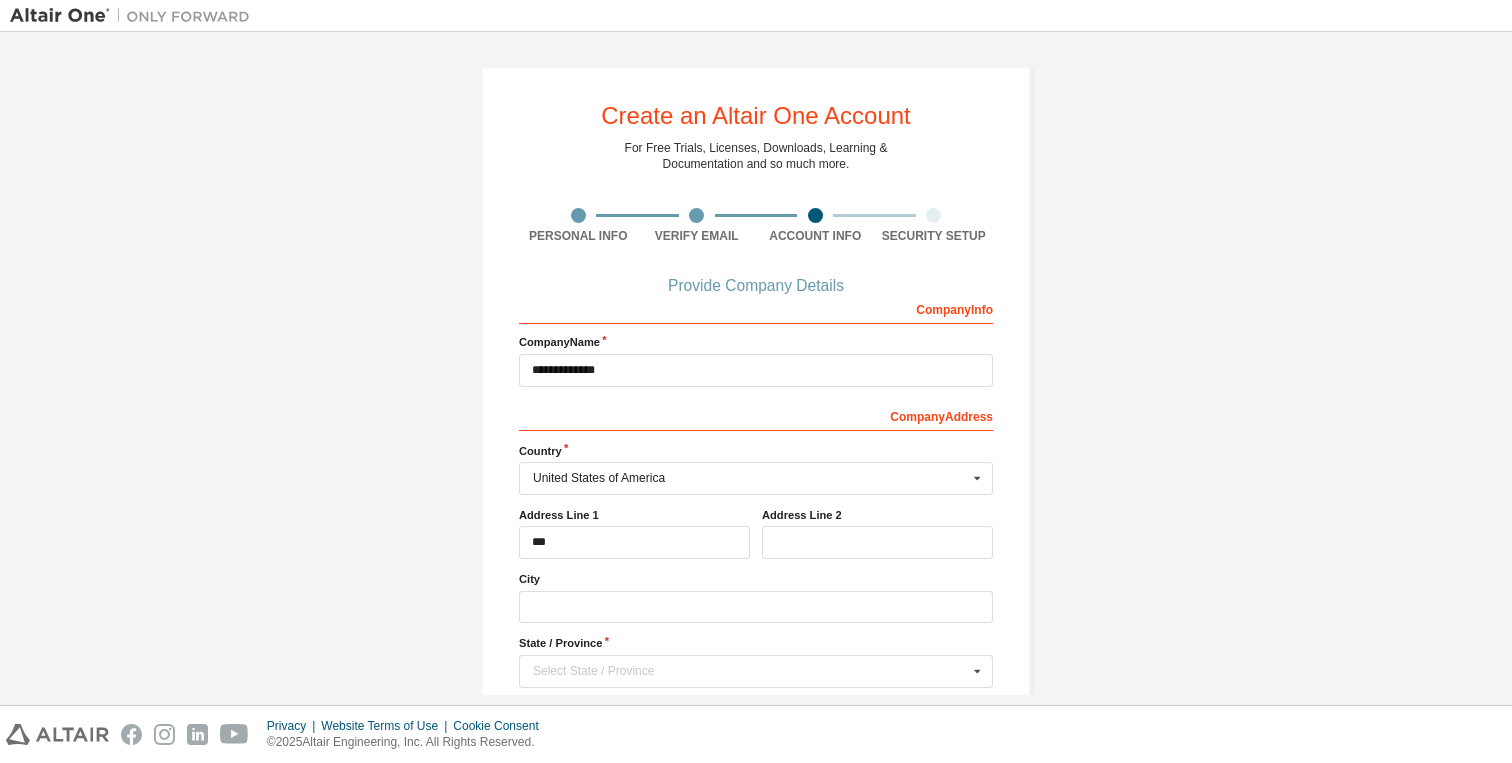 type on "**" 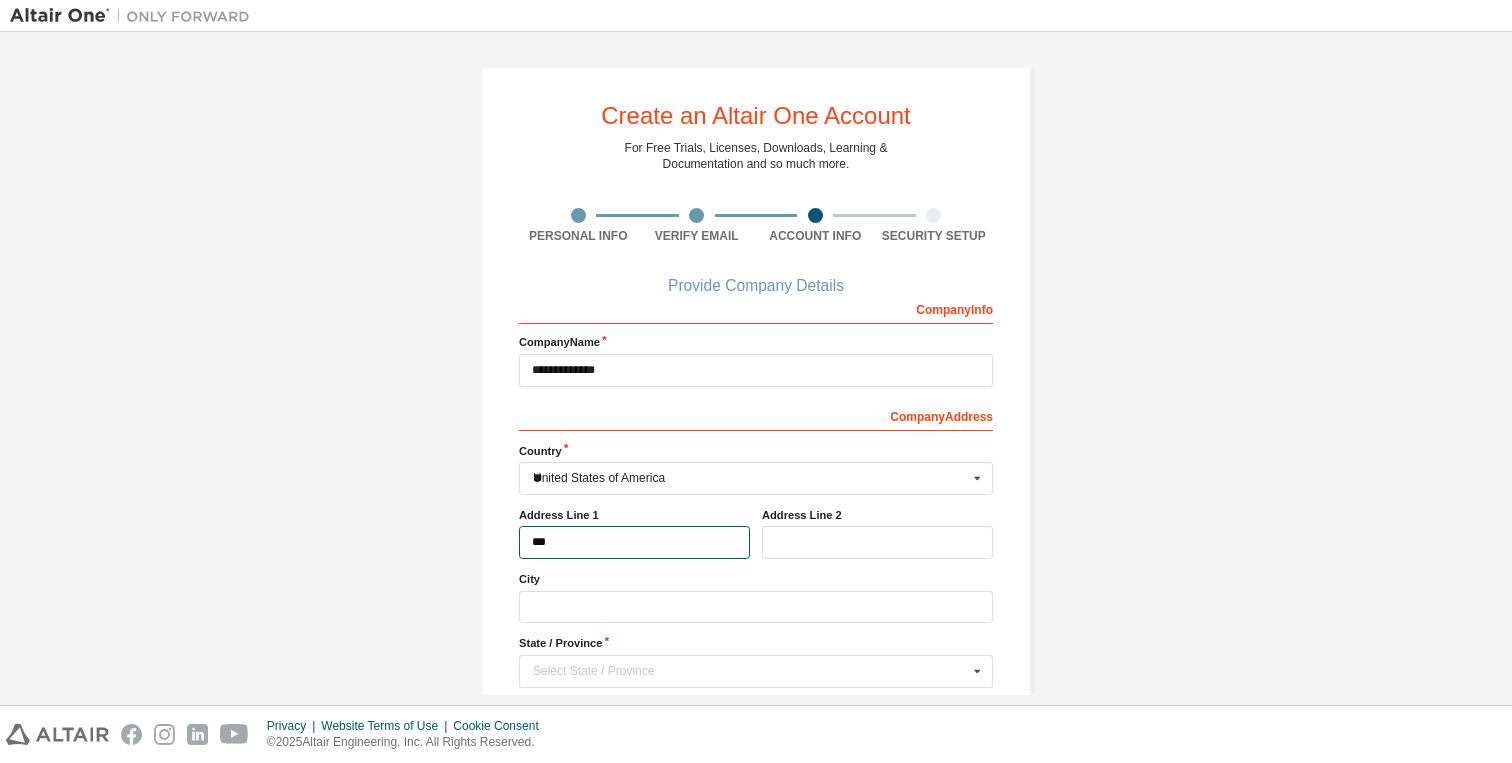 type on "**********" 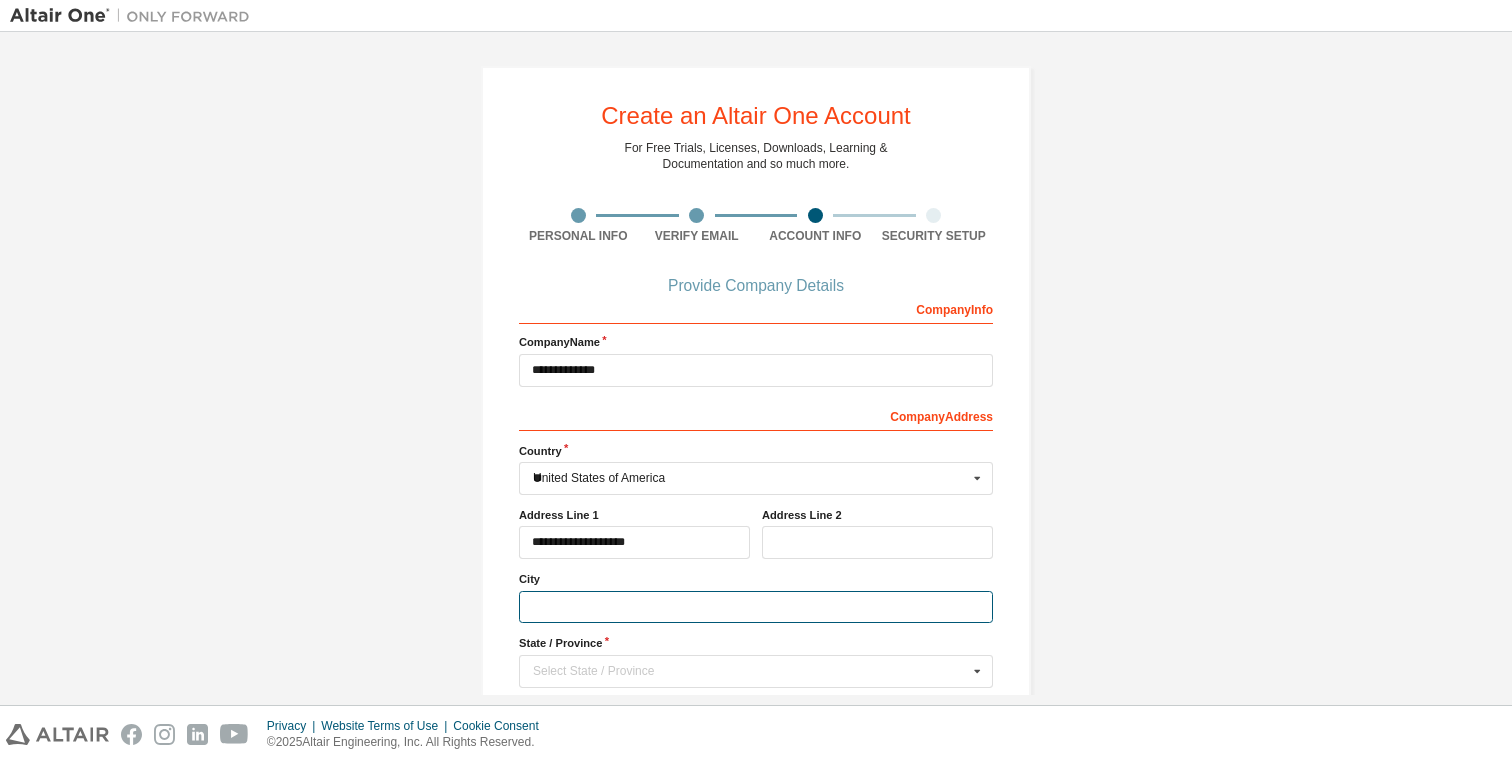 type on "*******" 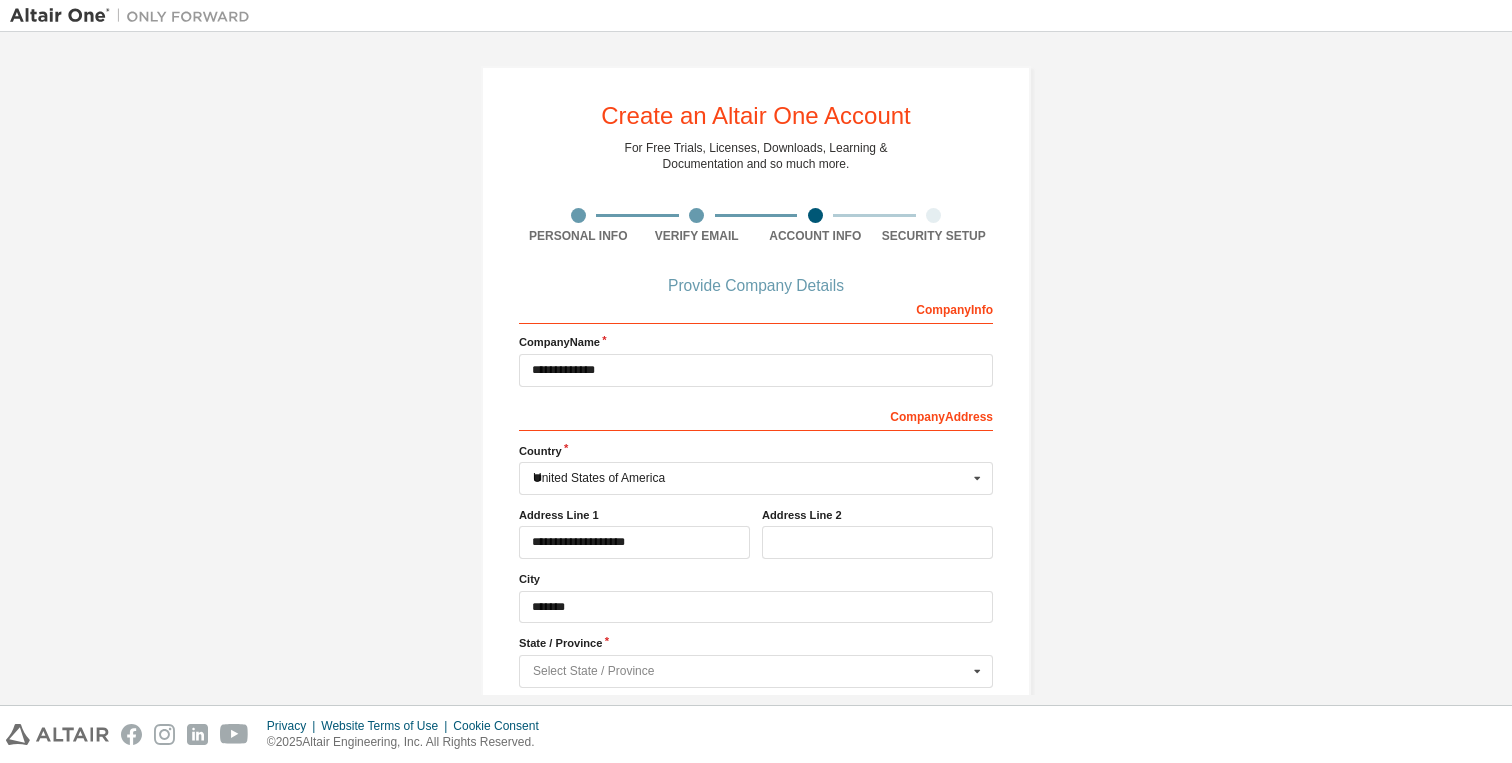 type on "**" 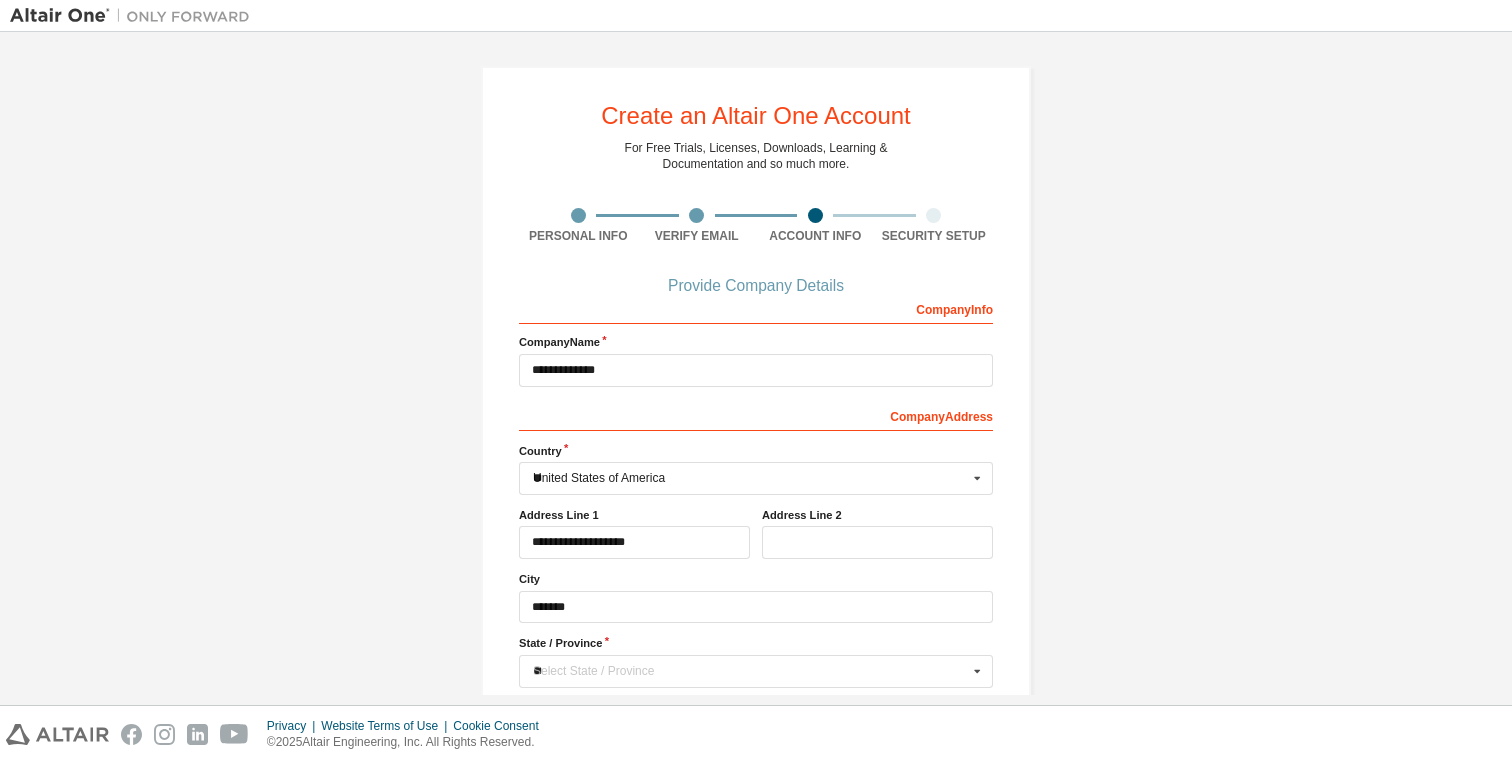 type on "*****" 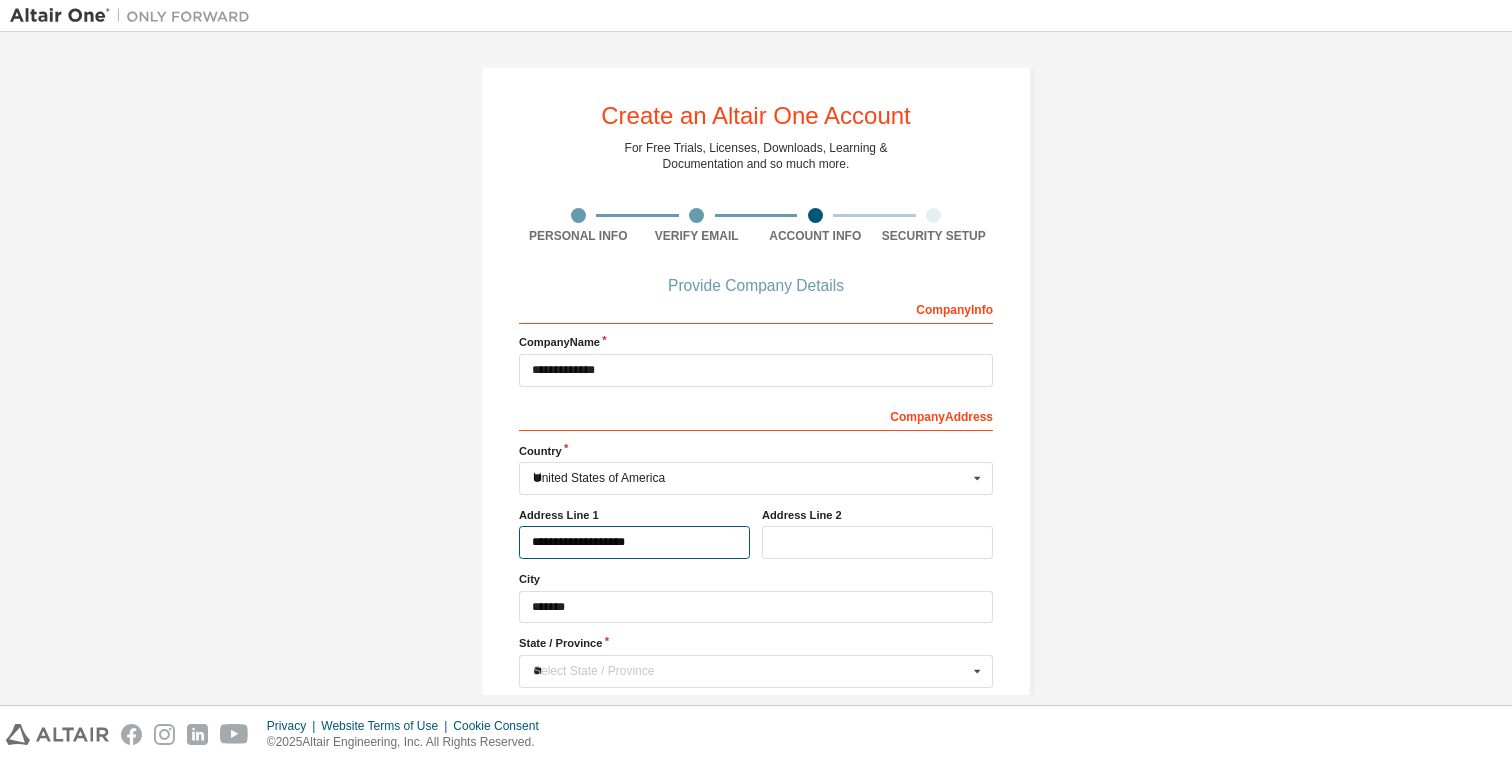 type 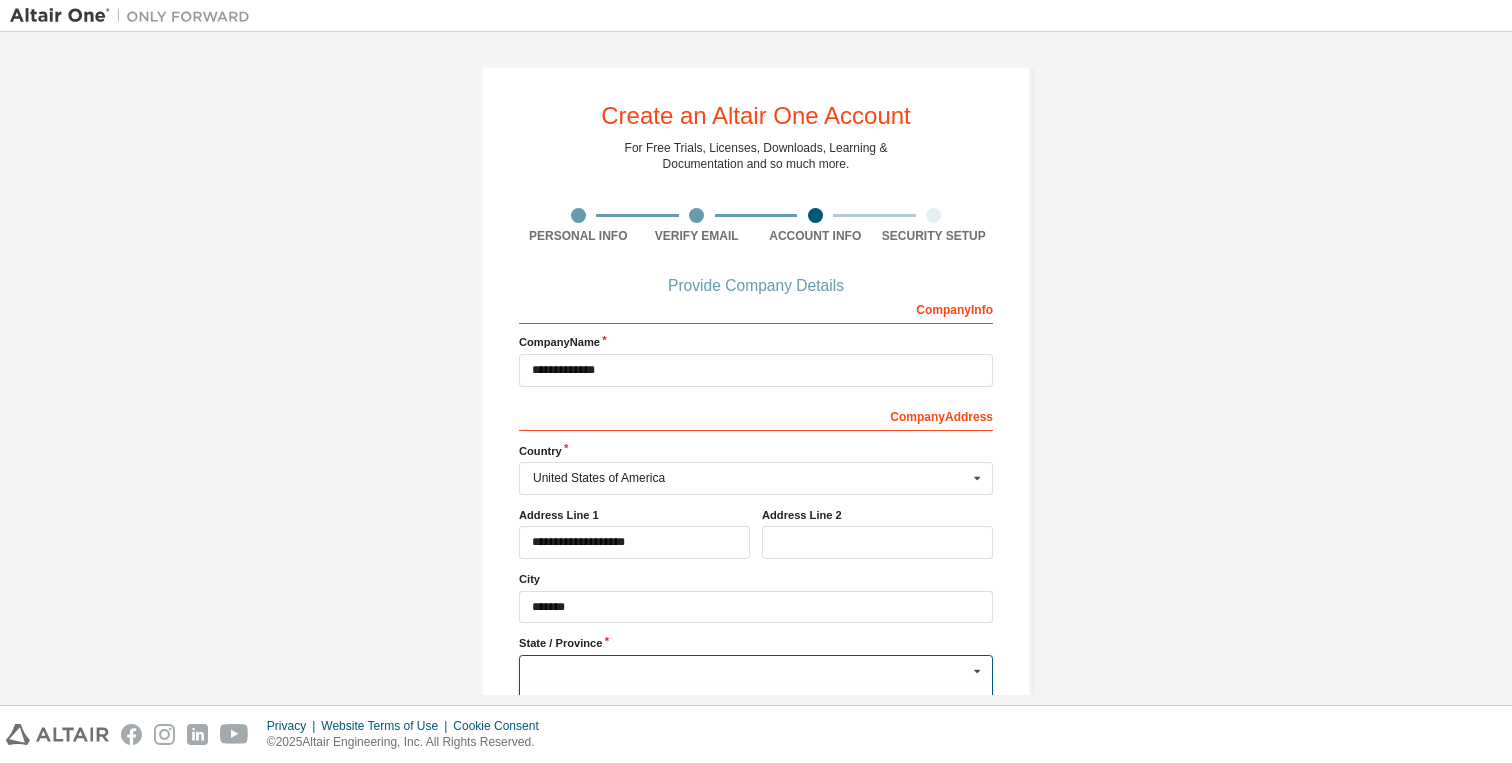 type 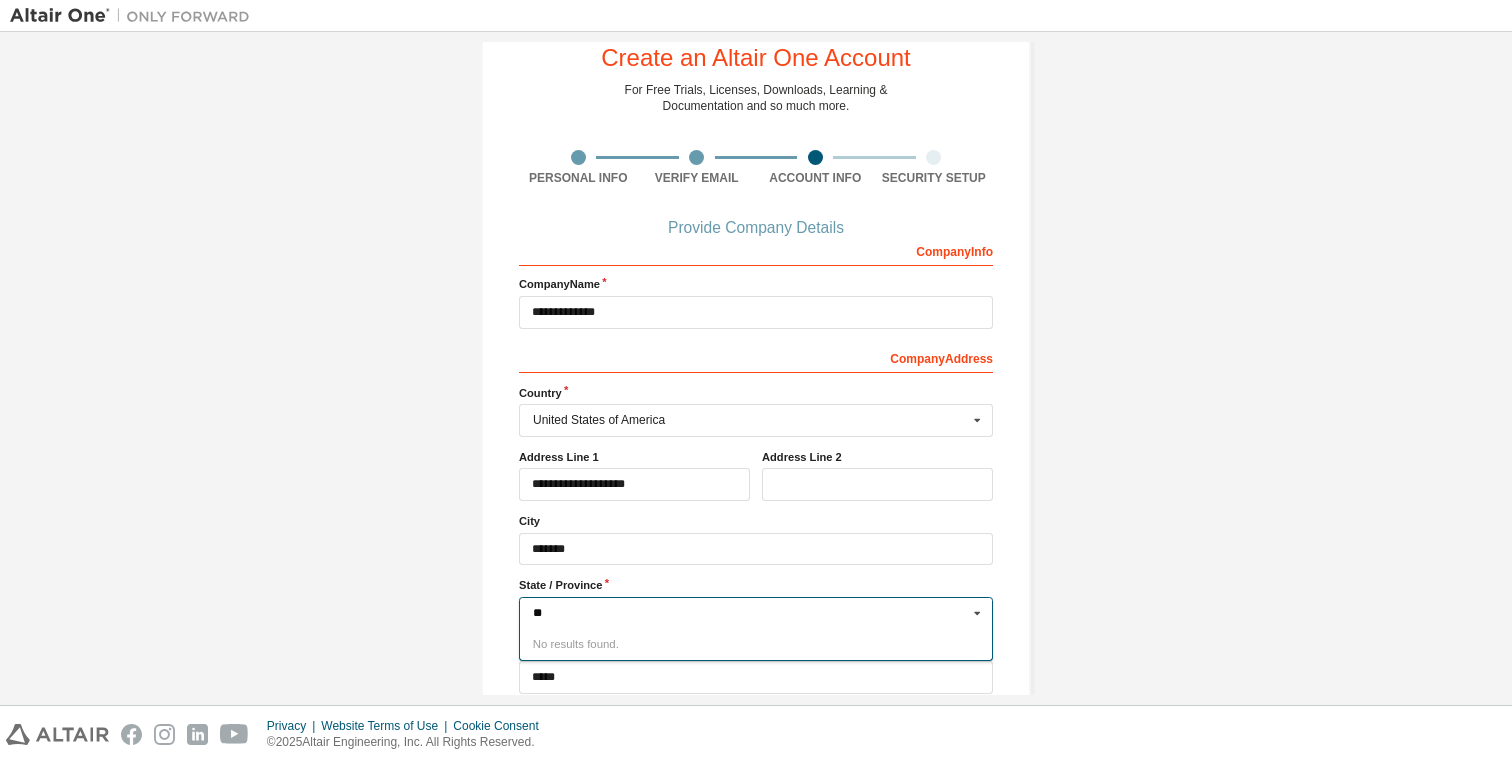 scroll, scrollTop: 154, scrollLeft: 0, axis: vertical 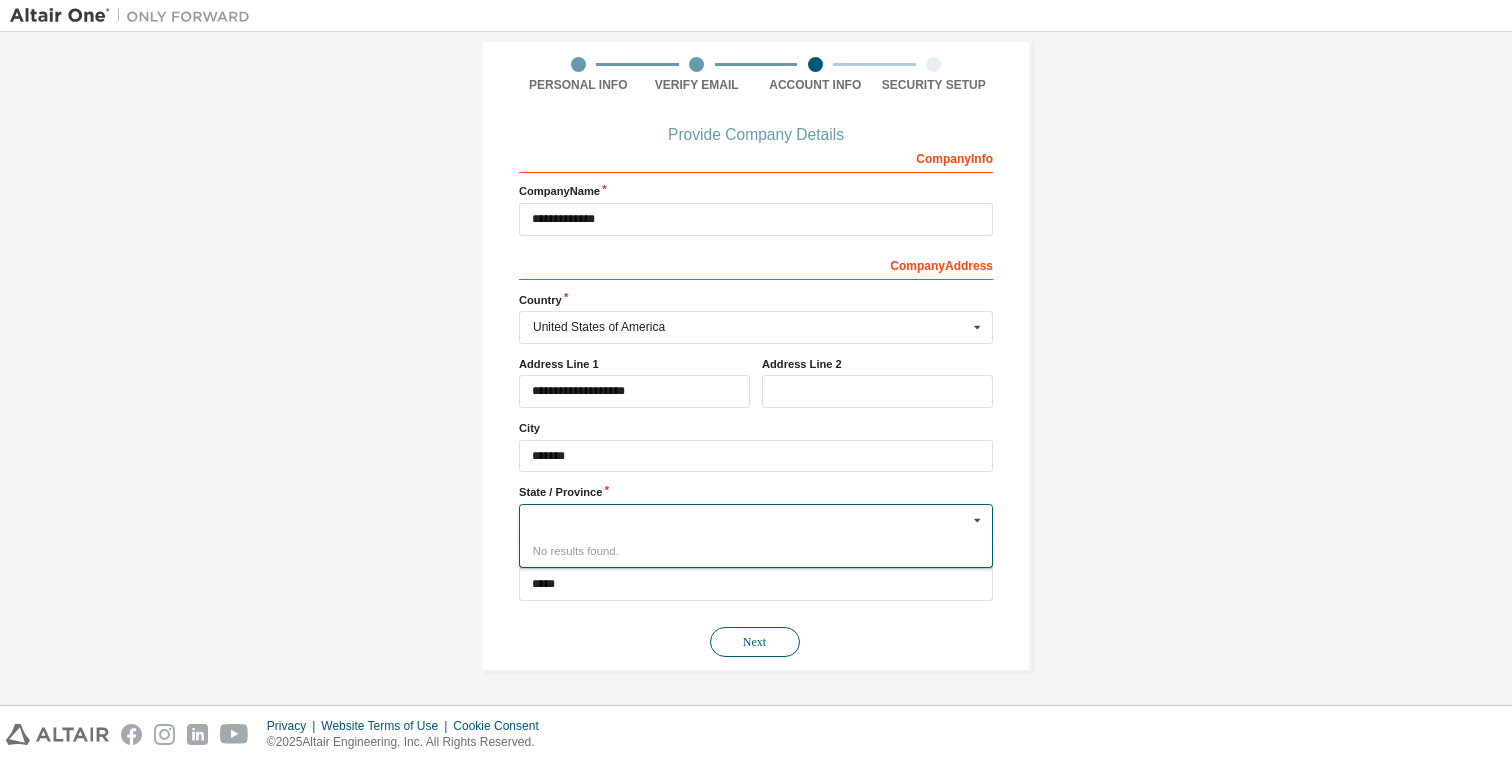 click on "Next" at bounding box center [755, 642] 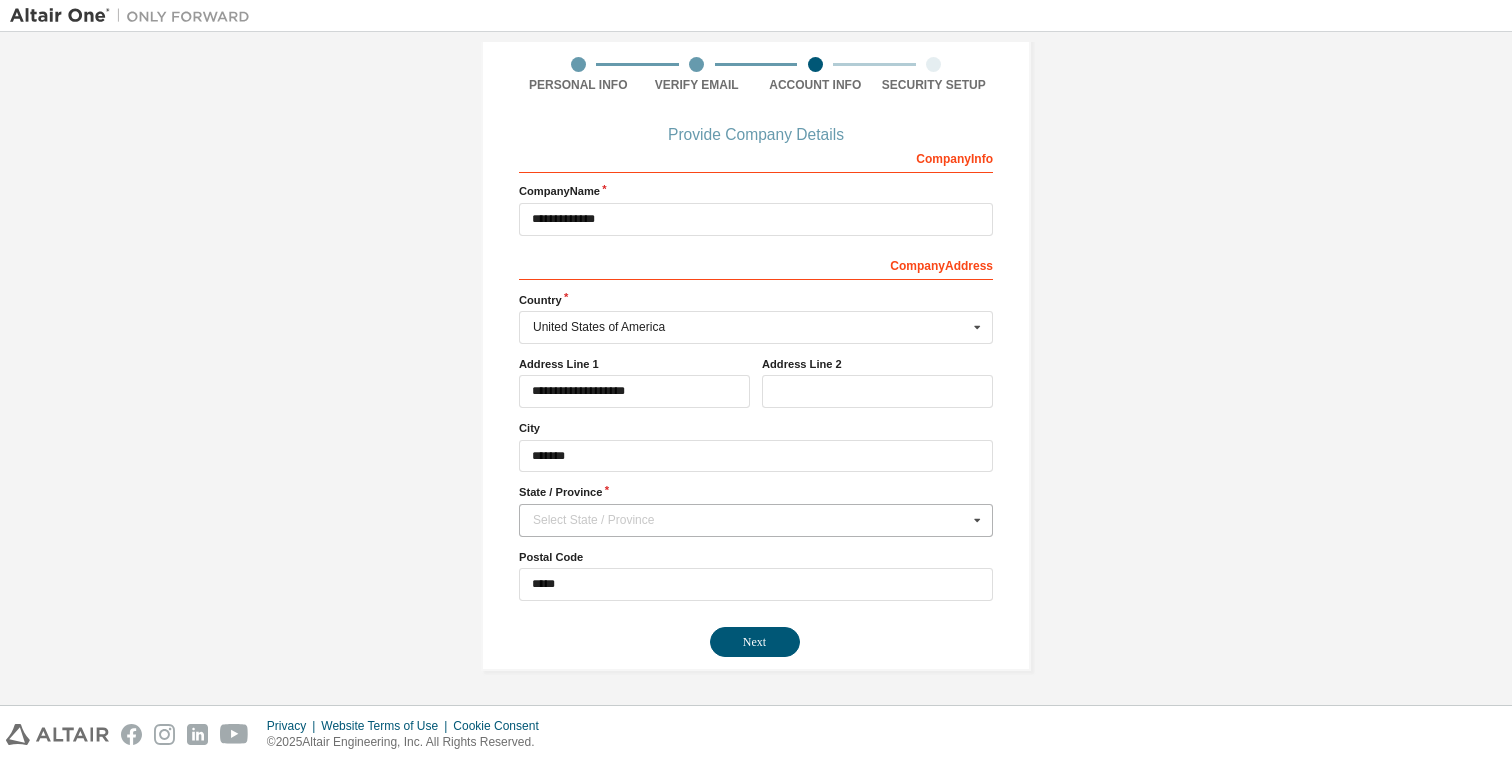 click on "Select State / Province" at bounding box center [750, 520] 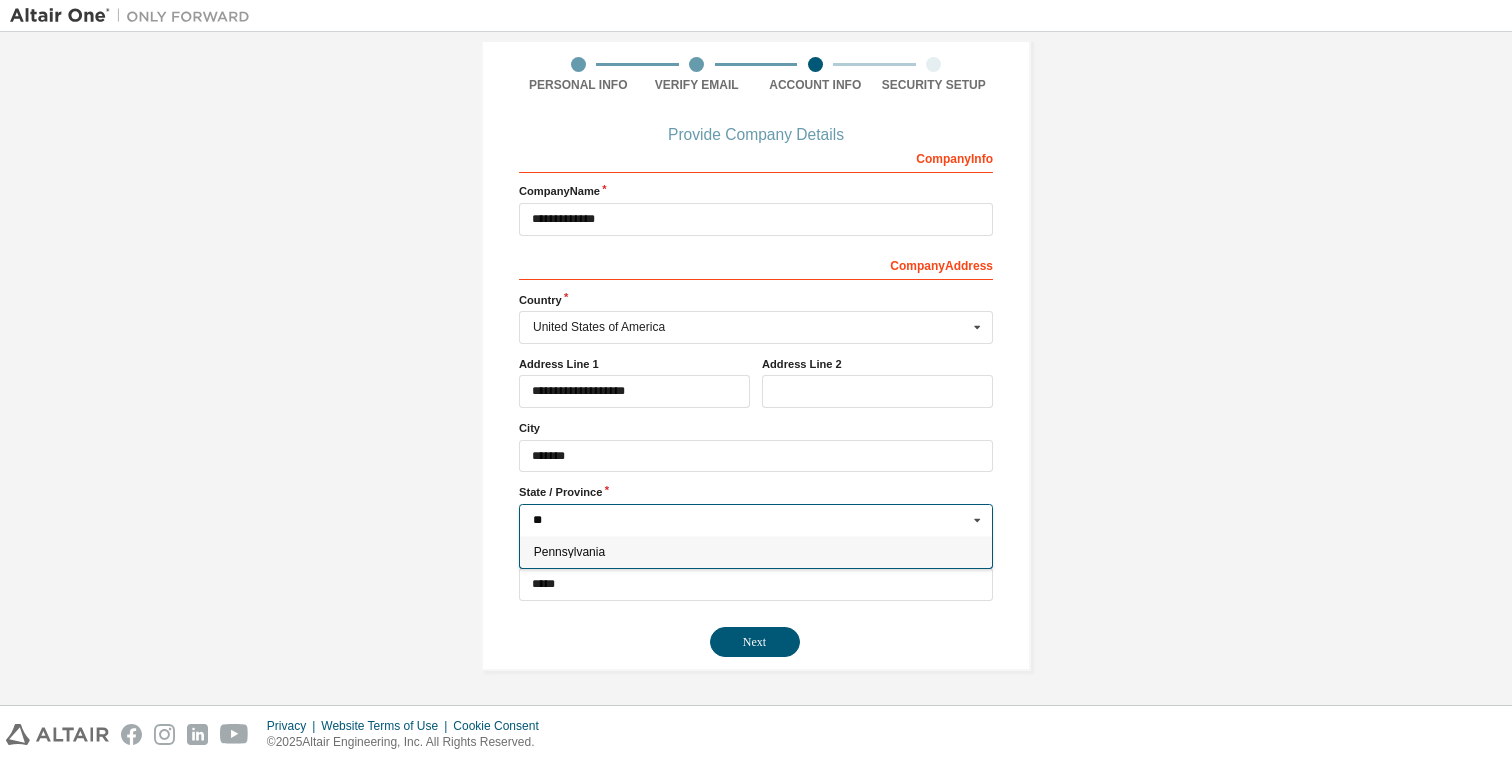 type on "**" 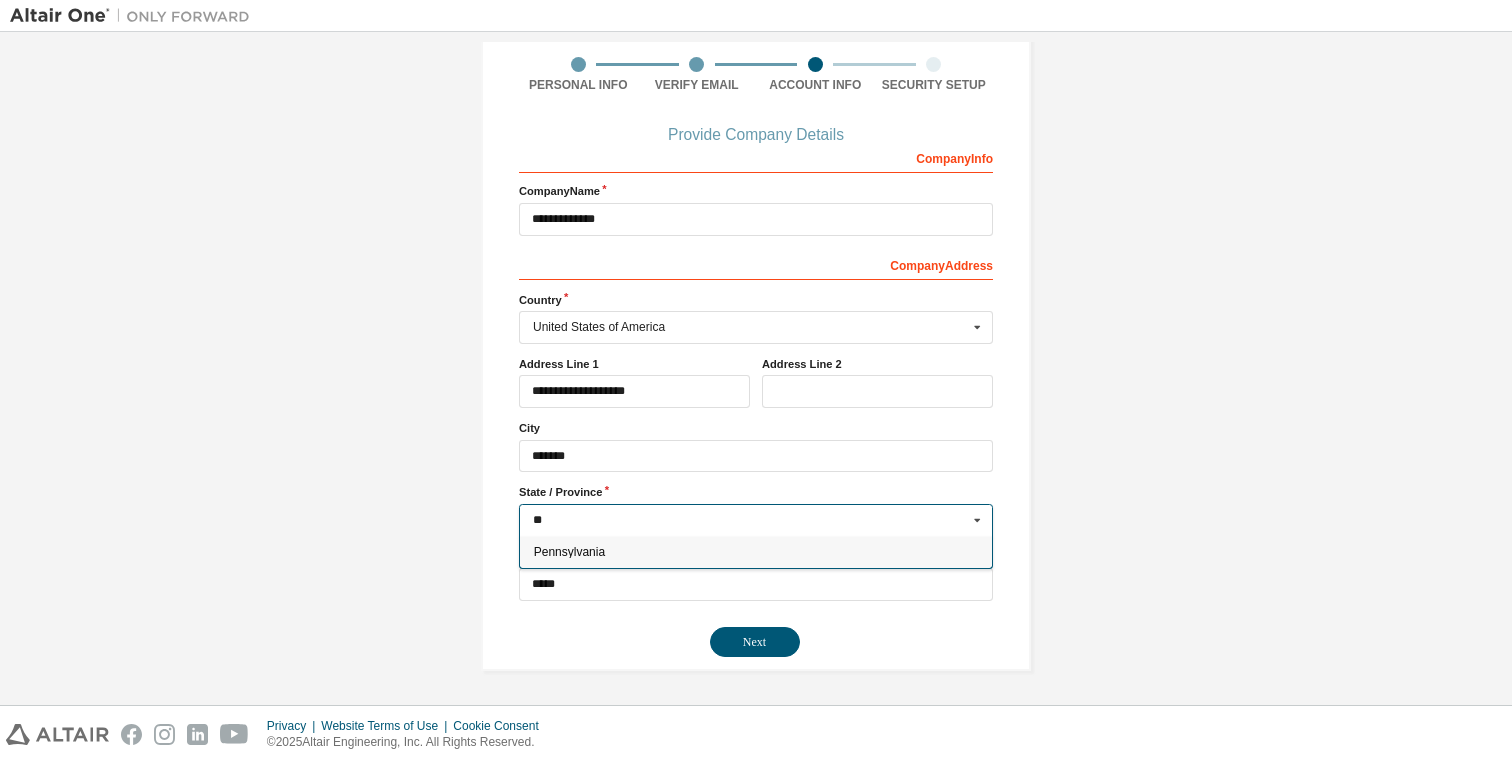 click on "Pennsylvania" at bounding box center [756, 552] 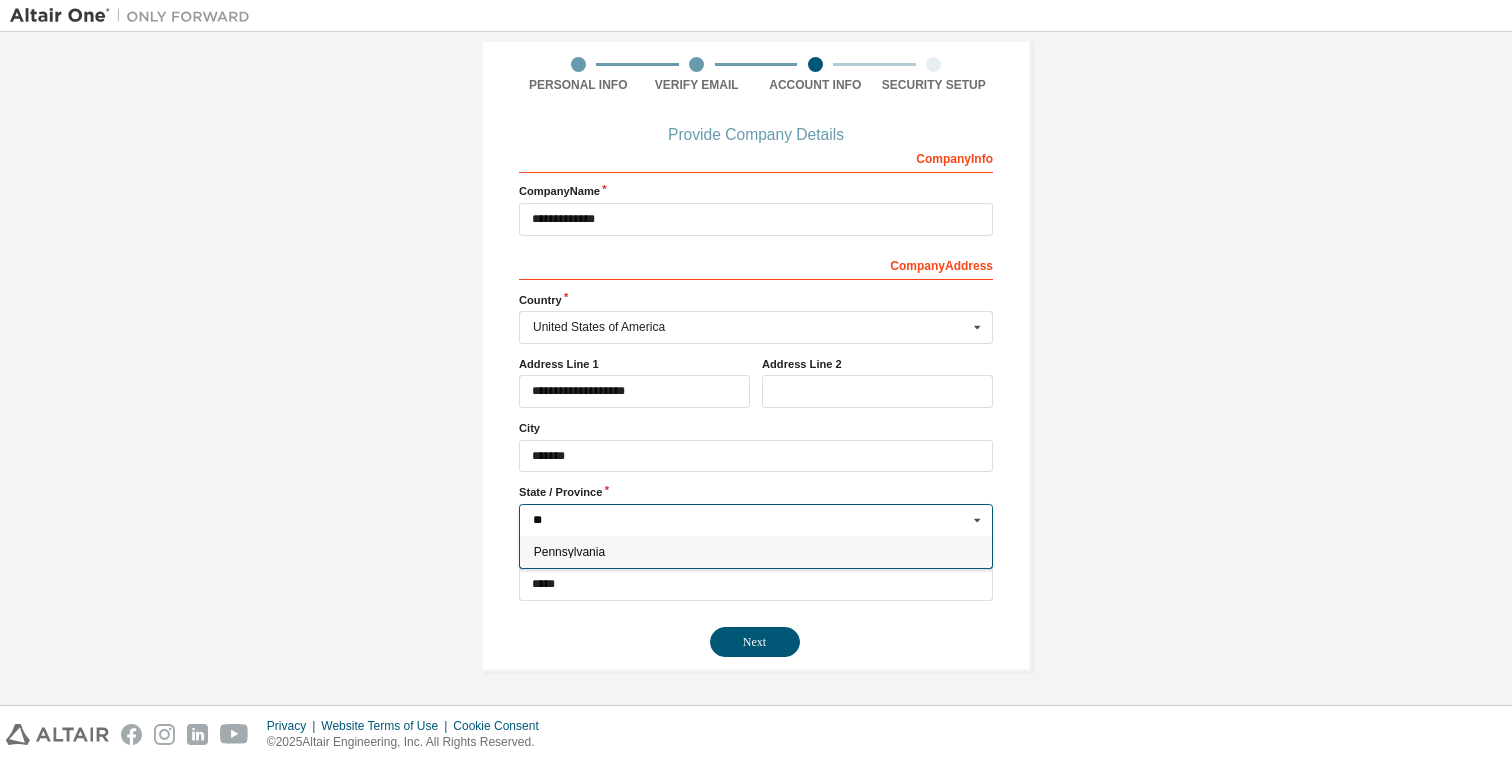 type on "**" 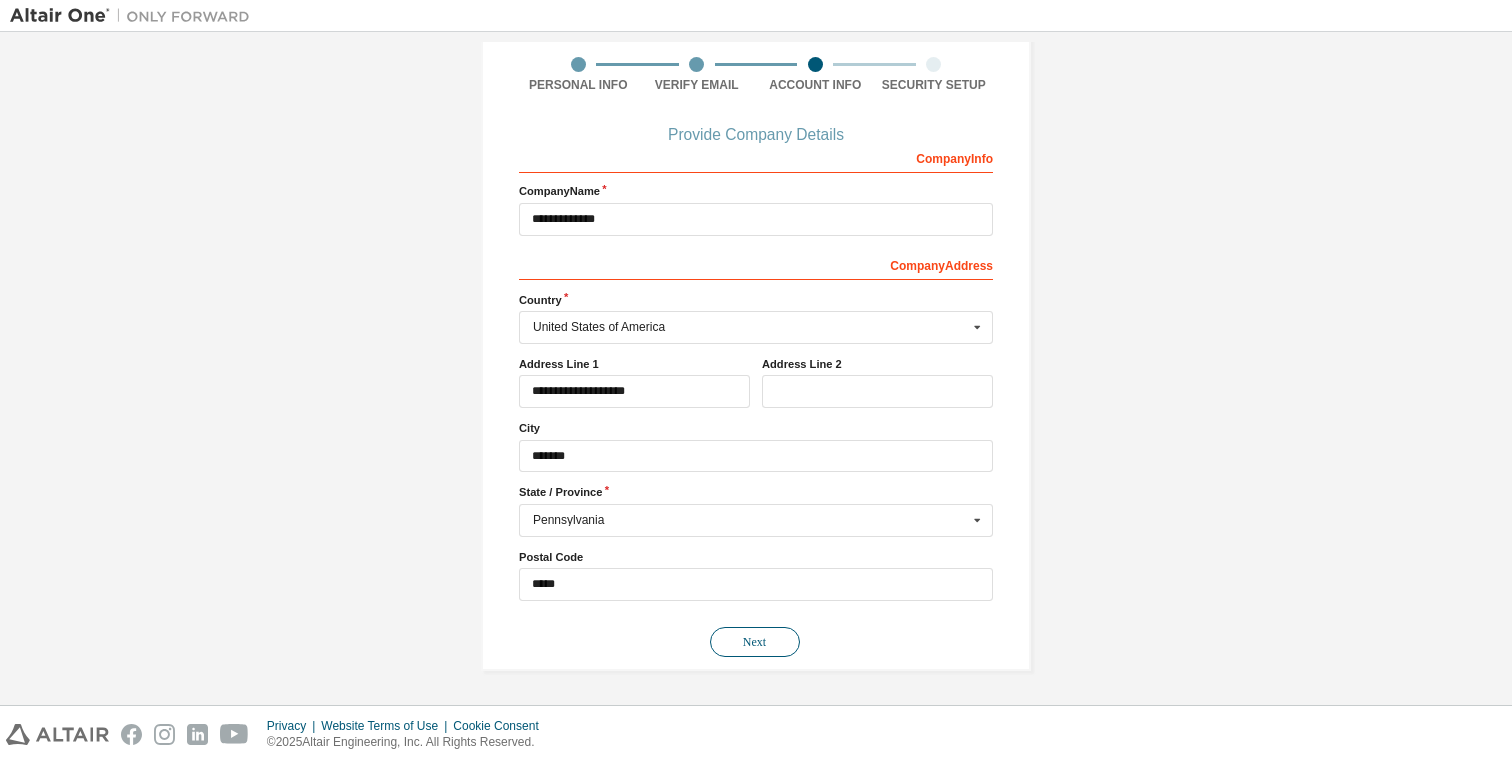 click on "Next" at bounding box center (755, 642) 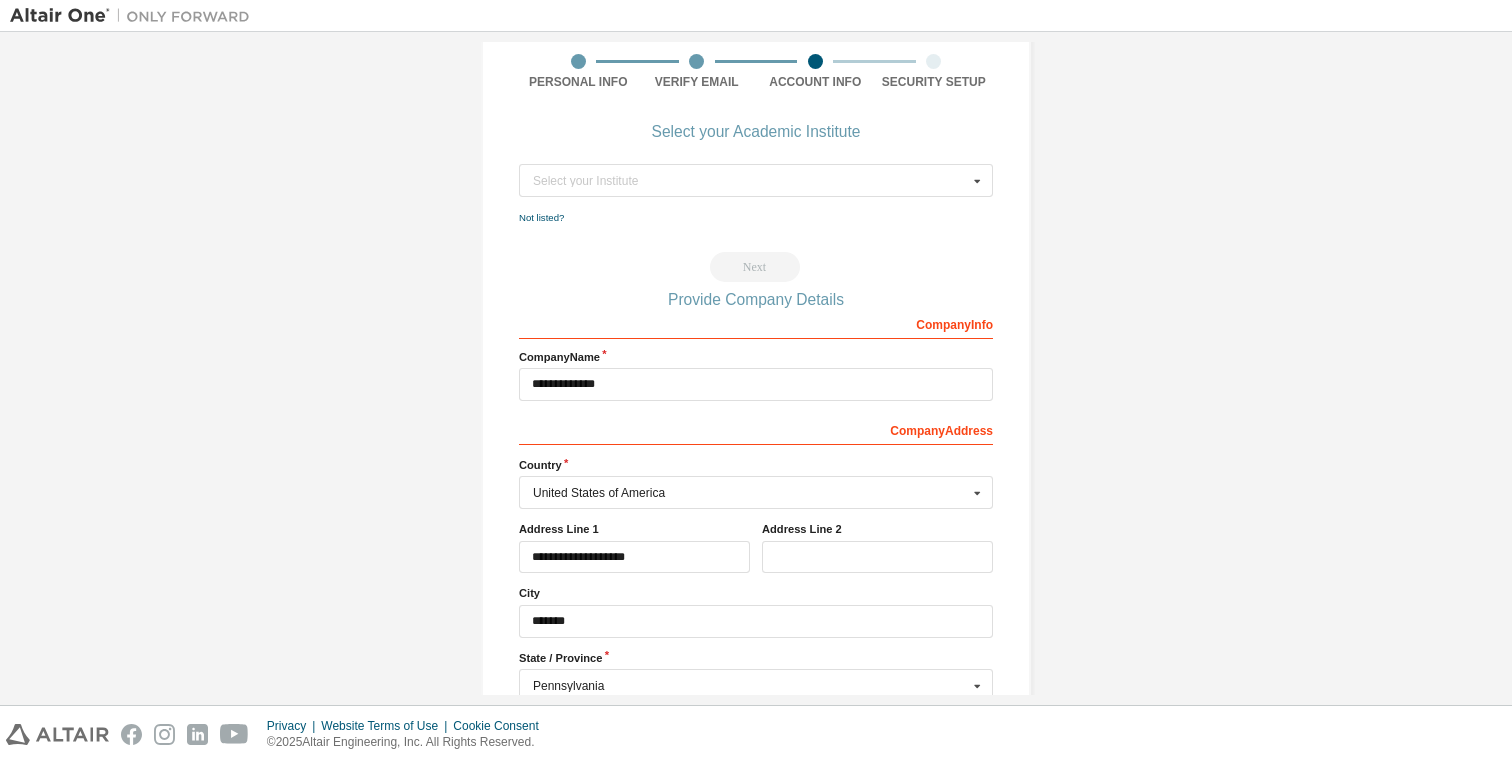 scroll, scrollTop: 0, scrollLeft: 0, axis: both 